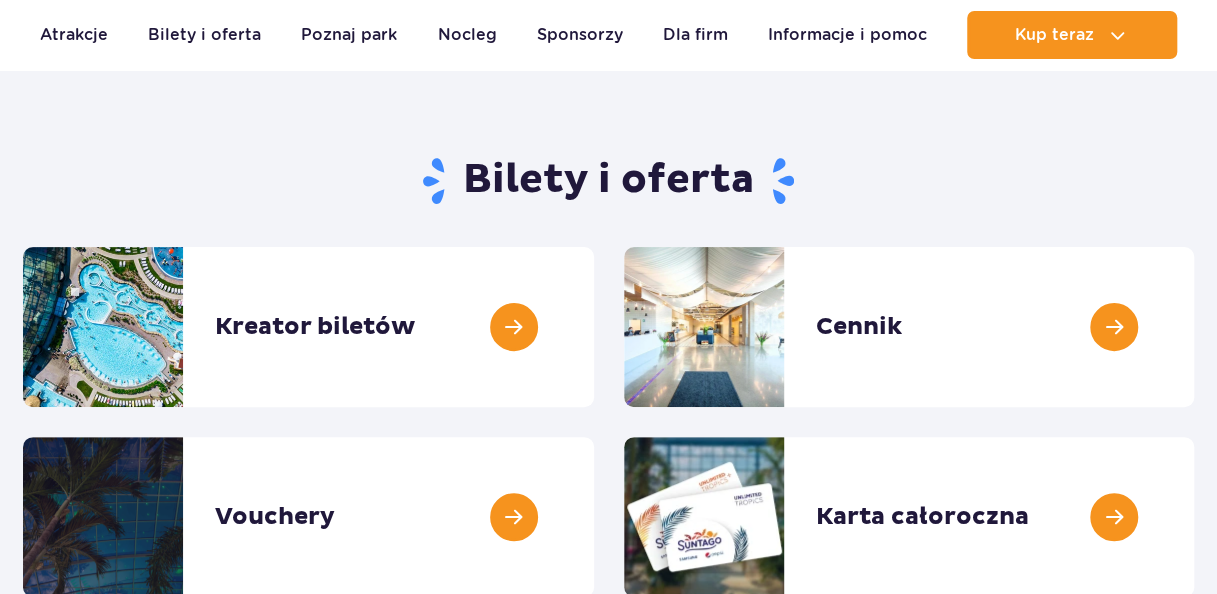 scroll, scrollTop: 0, scrollLeft: 0, axis: both 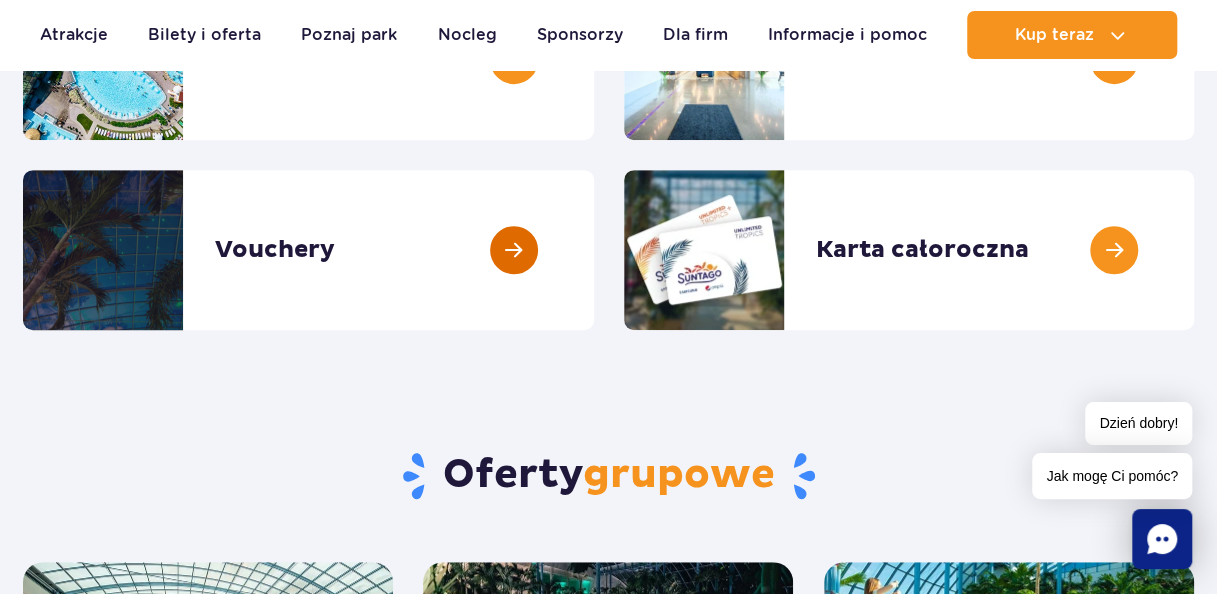 click at bounding box center [594, 250] 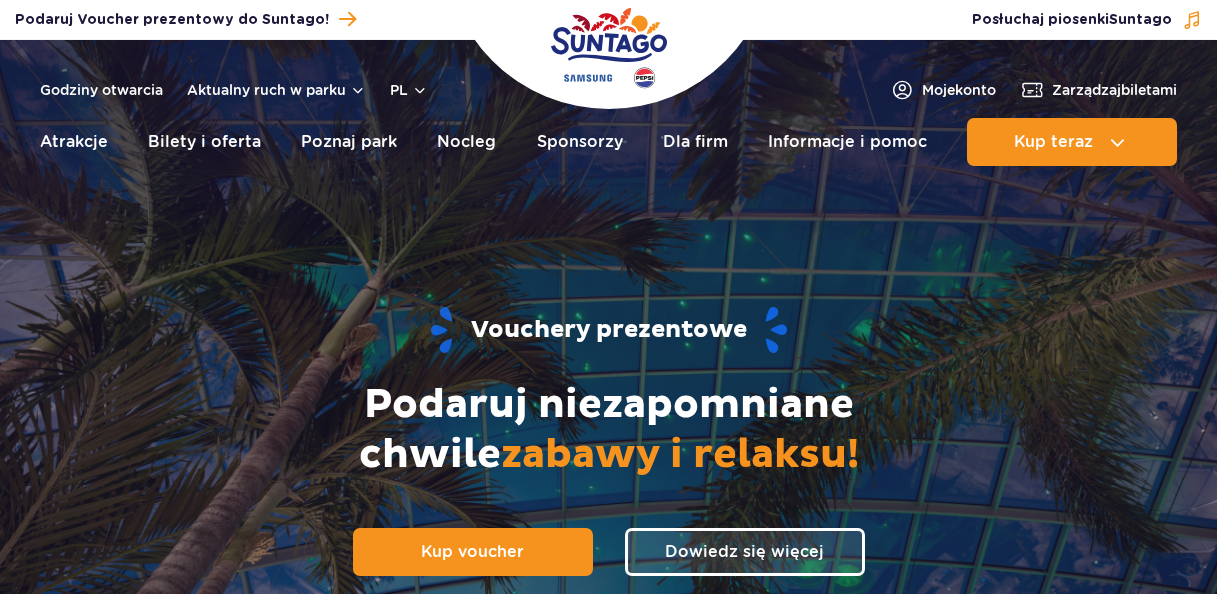 scroll, scrollTop: 0, scrollLeft: 0, axis: both 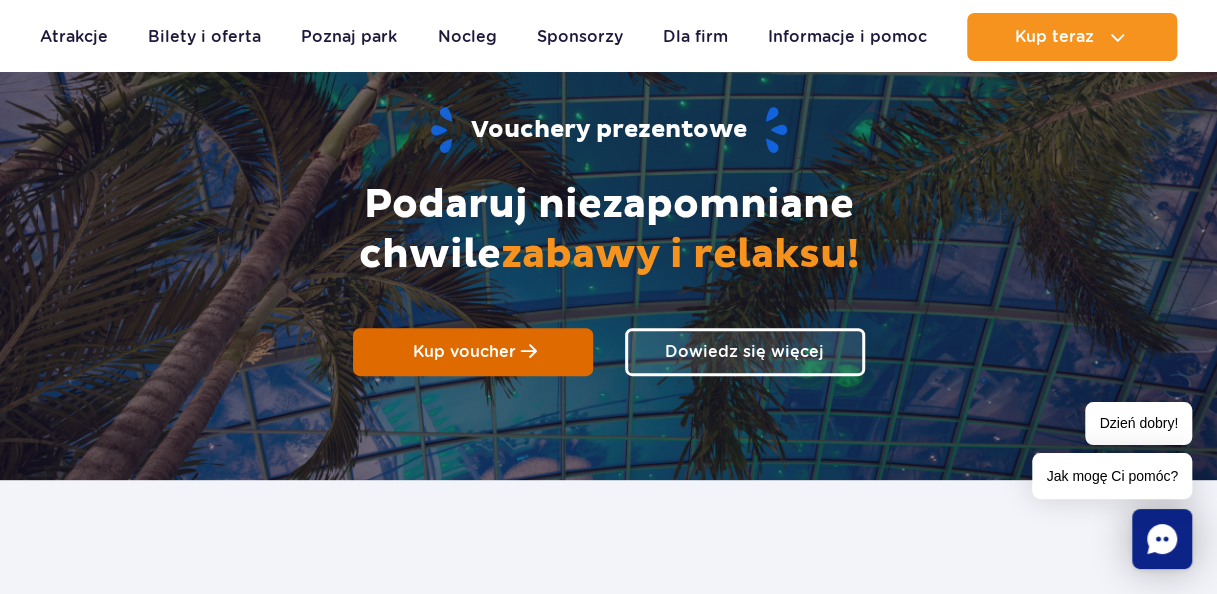 click on "Kup voucher" at bounding box center (473, 352) 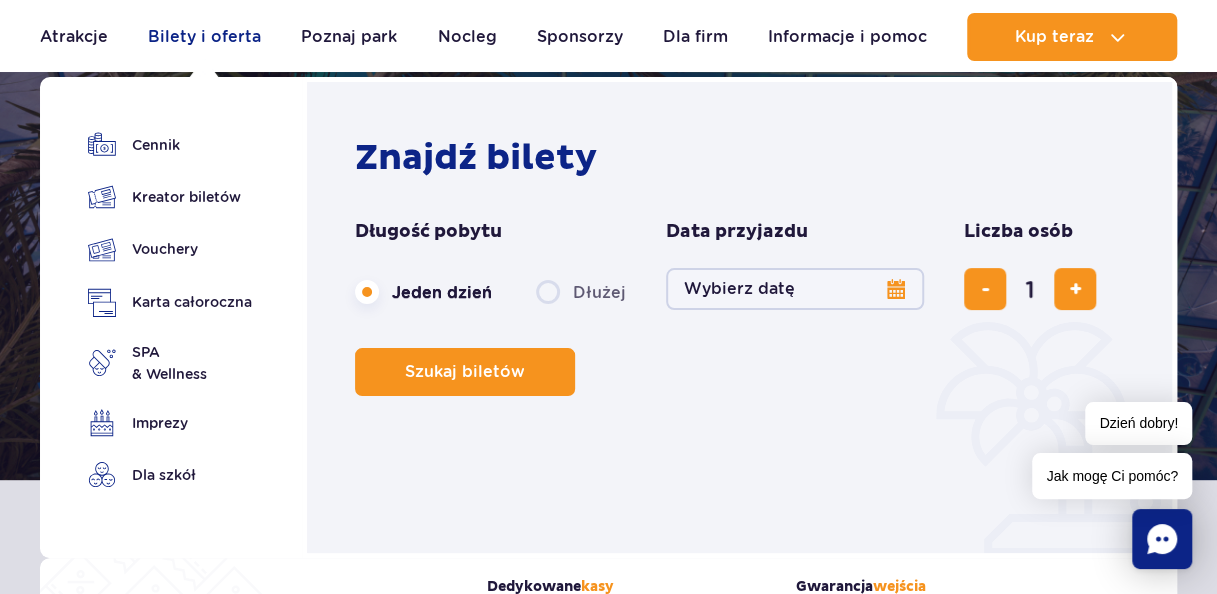 click on "Bilety i oferta" at bounding box center [204, 37] 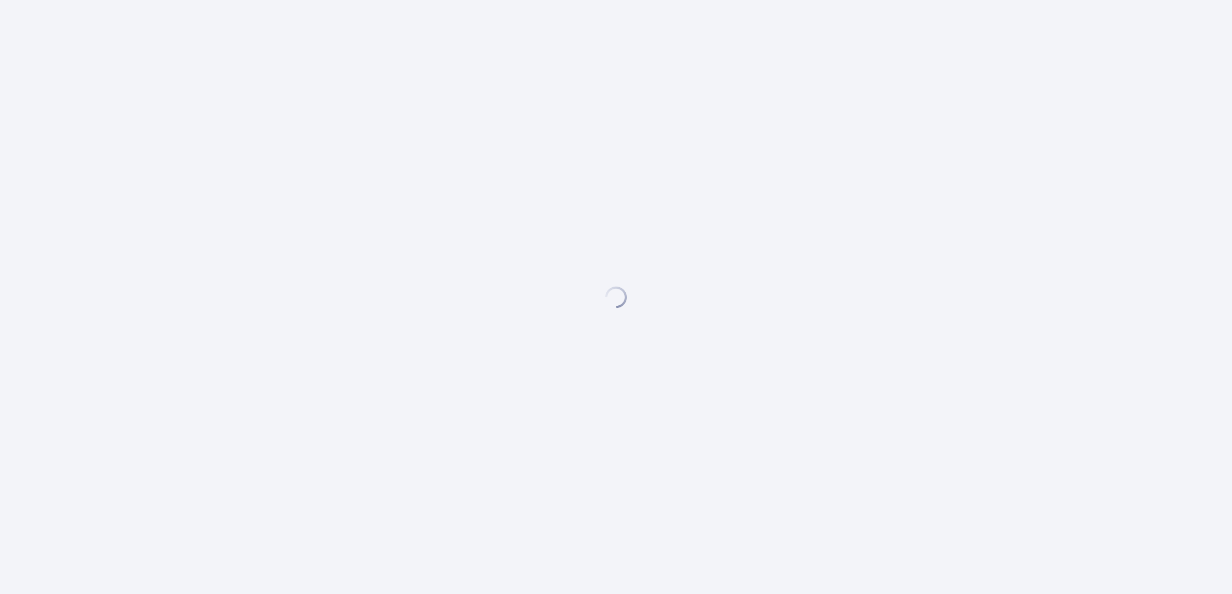 scroll, scrollTop: 0, scrollLeft: 0, axis: both 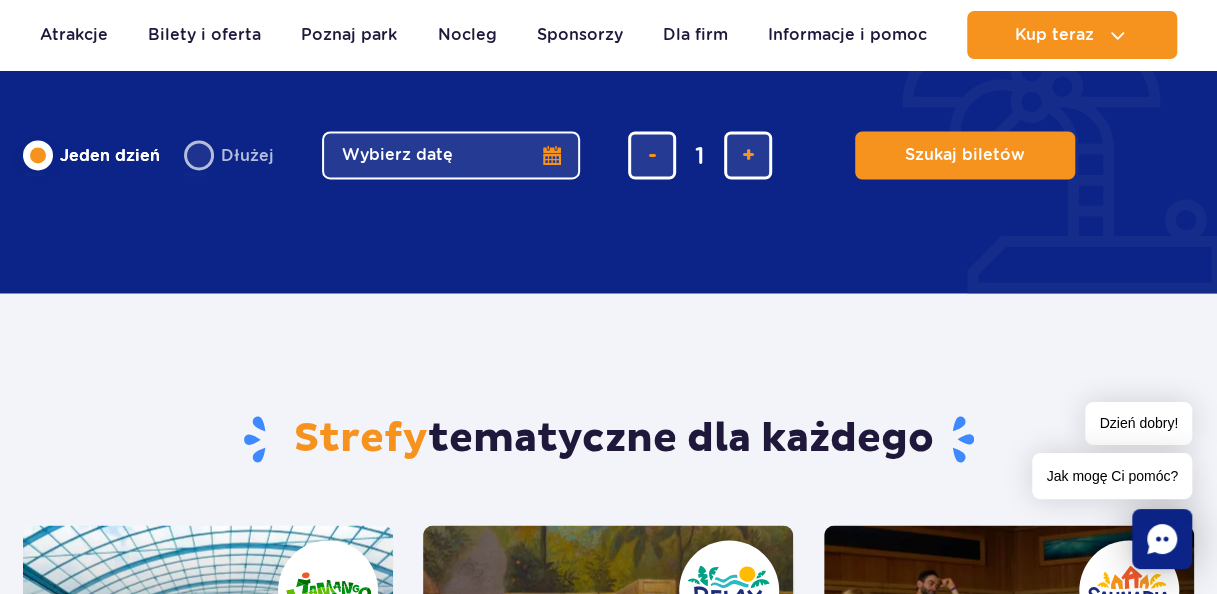 click on "Wybierz datę" at bounding box center [451, 155] 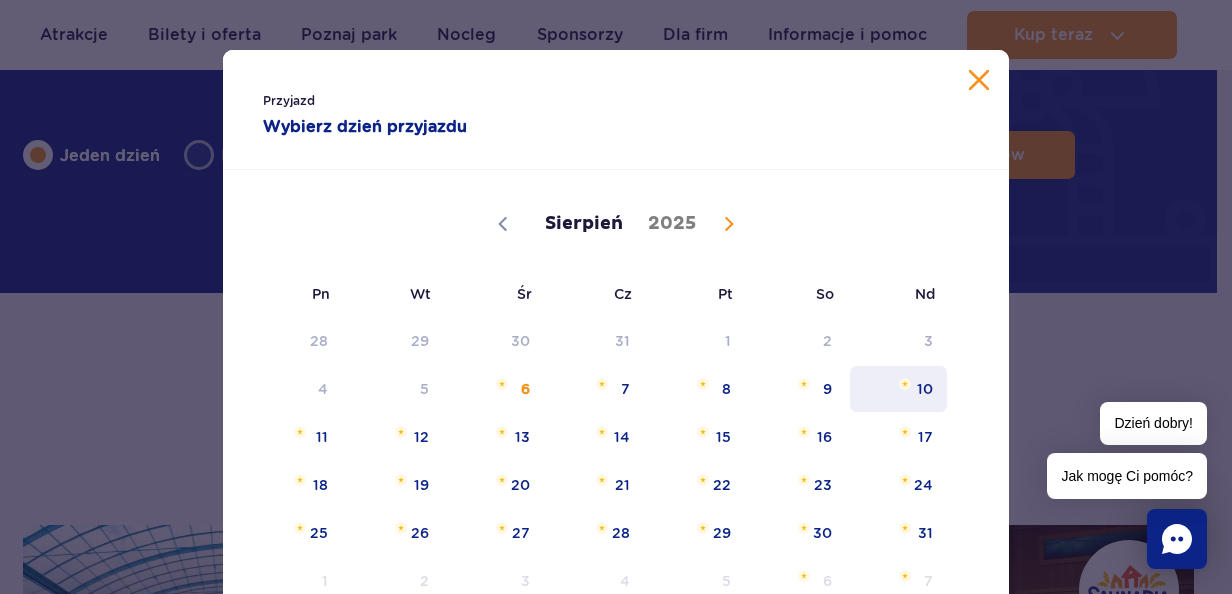 click on "10" at bounding box center [898, 389] 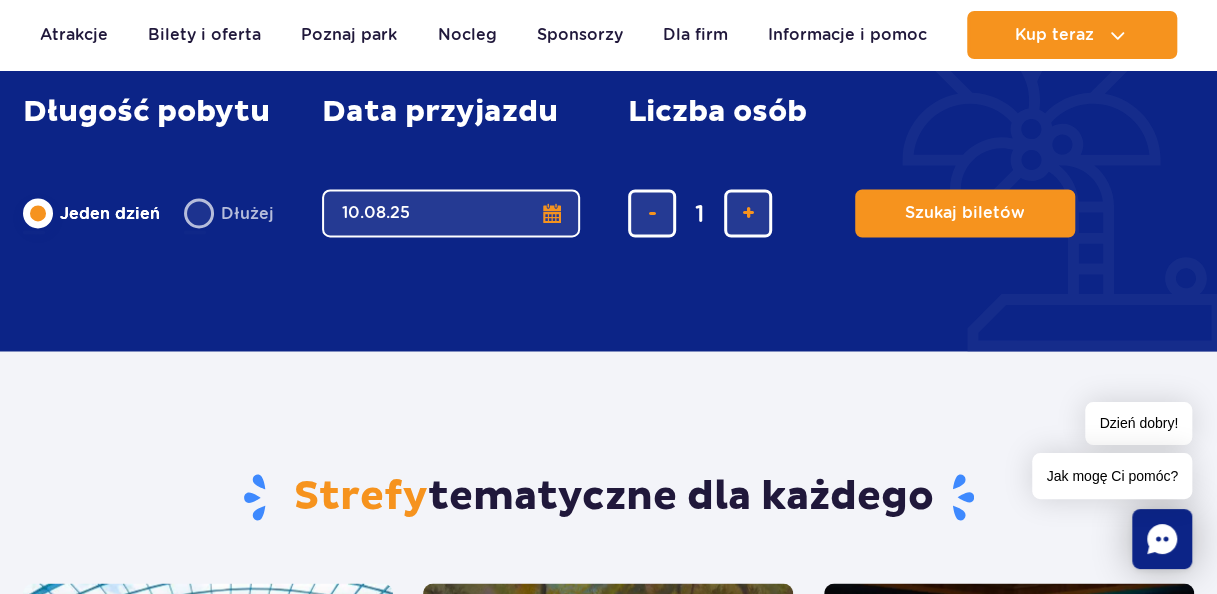 scroll, scrollTop: 1400, scrollLeft: 0, axis: vertical 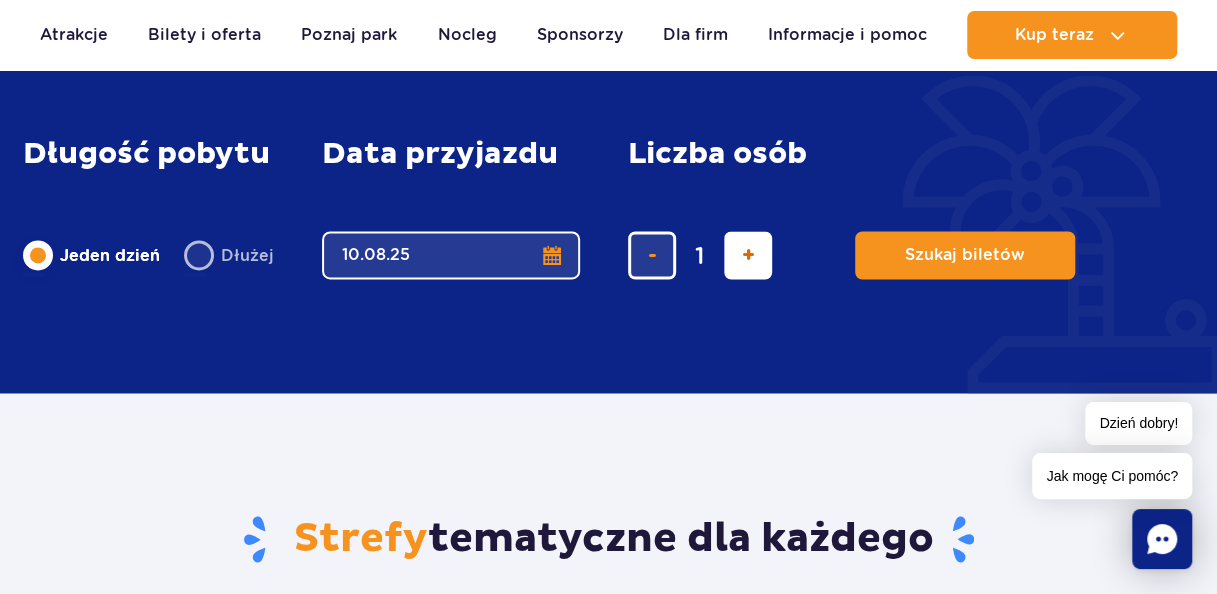 click at bounding box center [748, 255] 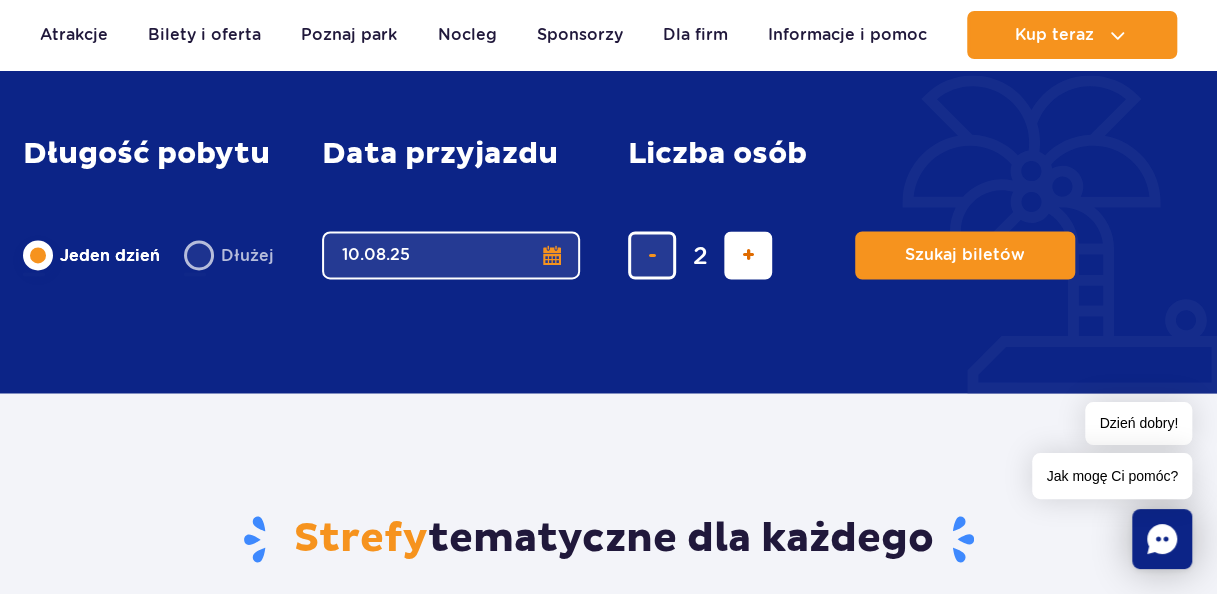 click at bounding box center (748, 255) 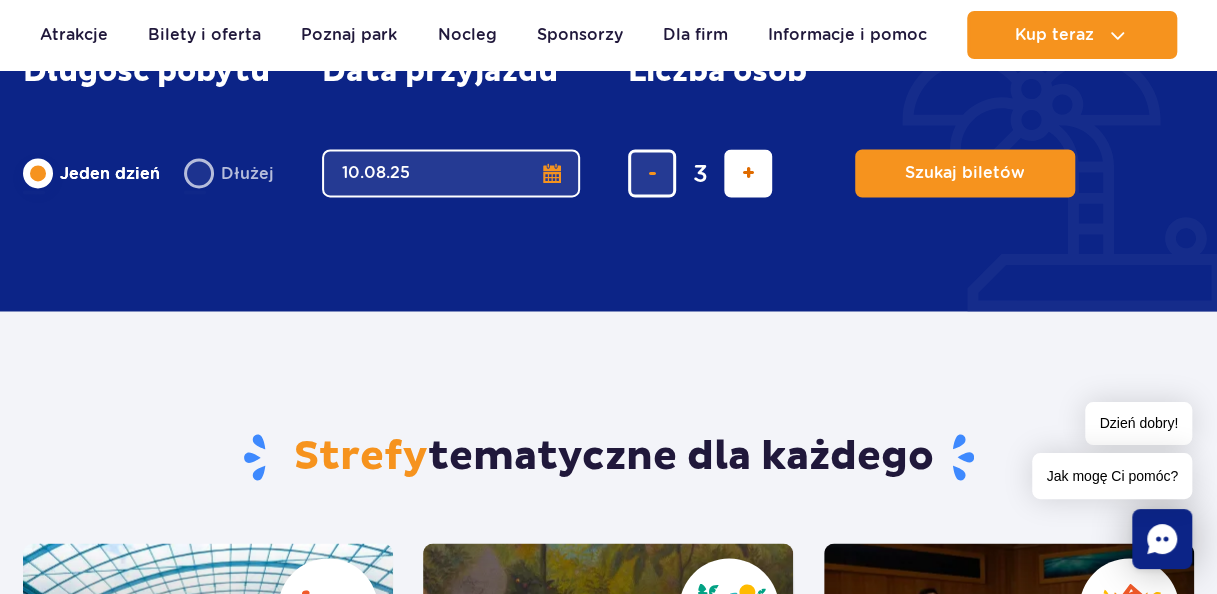 scroll, scrollTop: 1200, scrollLeft: 0, axis: vertical 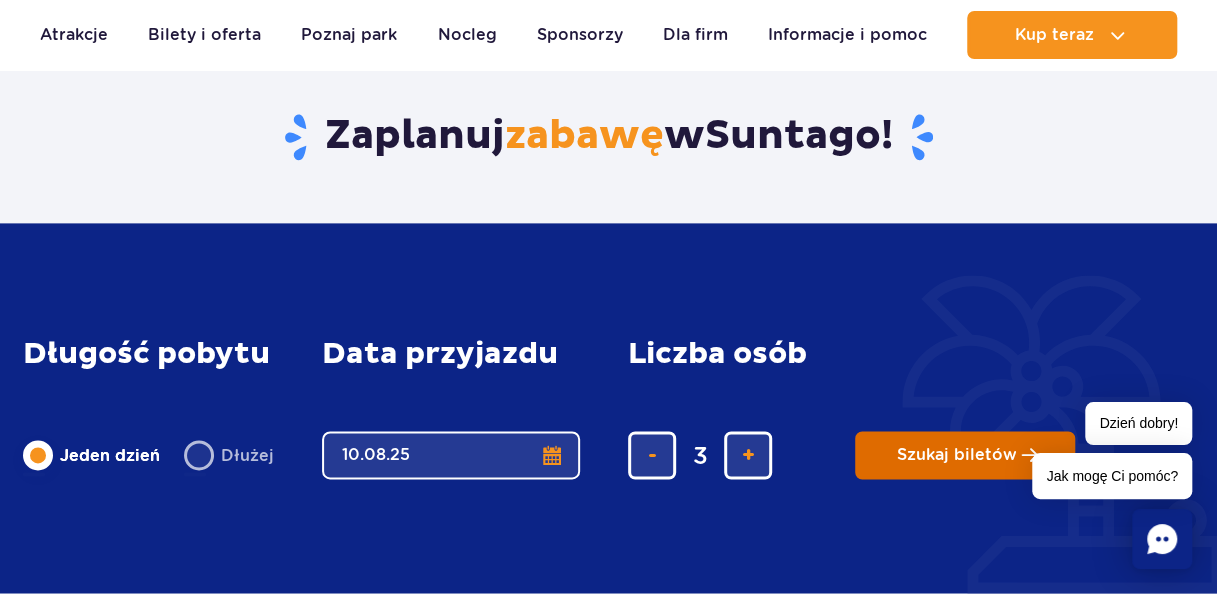 click on "Szukaj biletów" at bounding box center [957, 455] 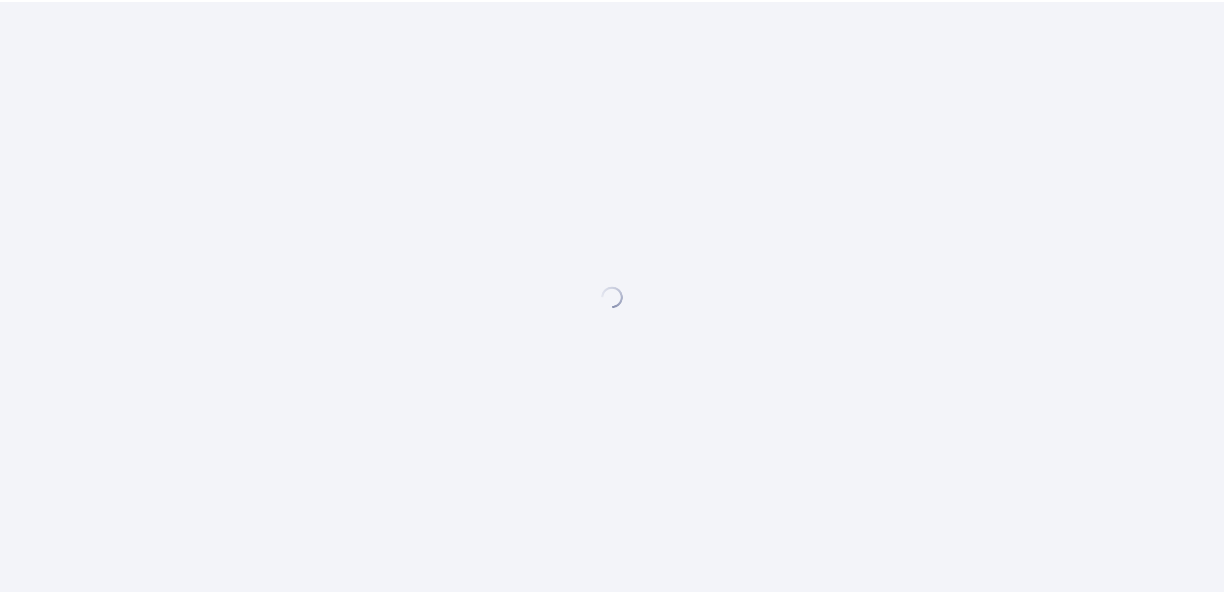 scroll, scrollTop: 0, scrollLeft: 0, axis: both 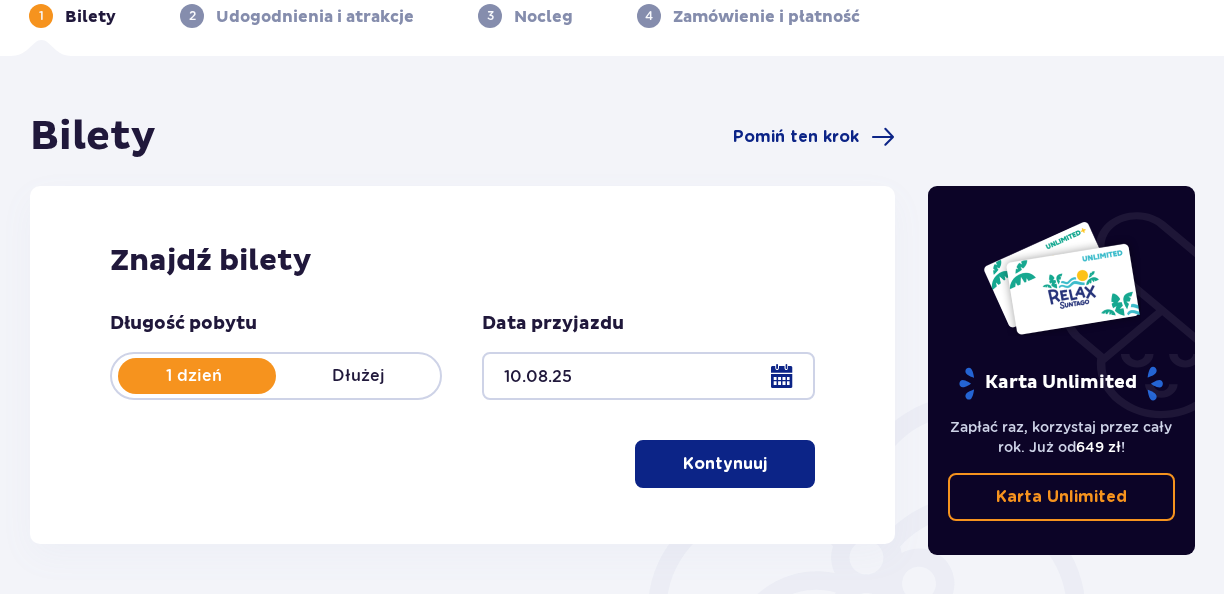 click on "Kontynuuj" at bounding box center (725, 464) 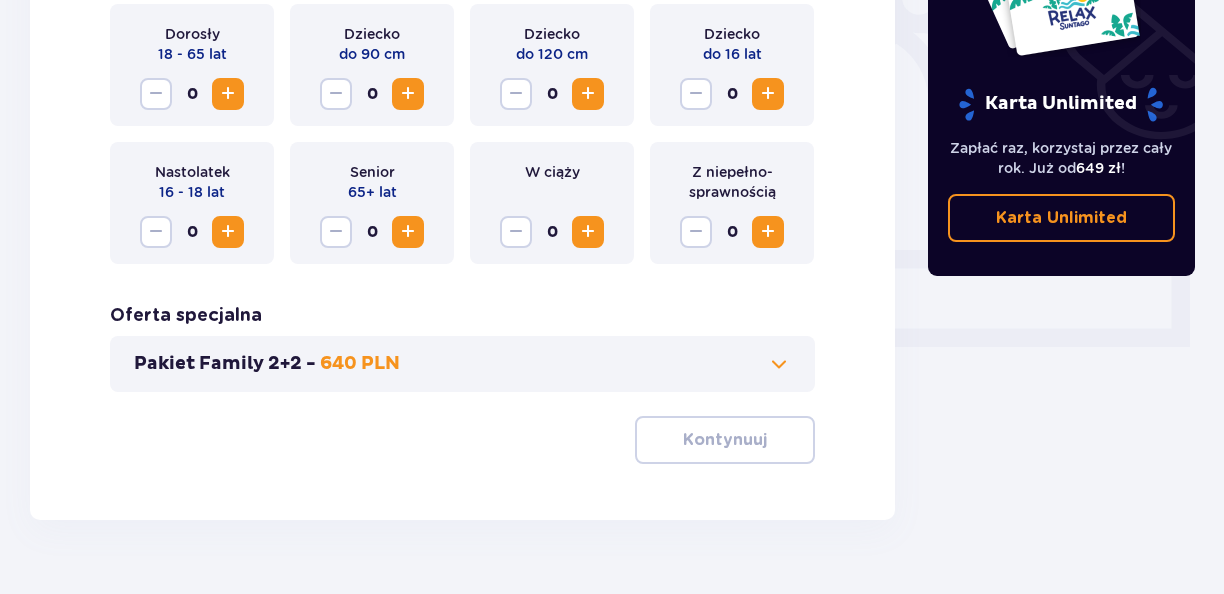 scroll, scrollTop: 732, scrollLeft: 0, axis: vertical 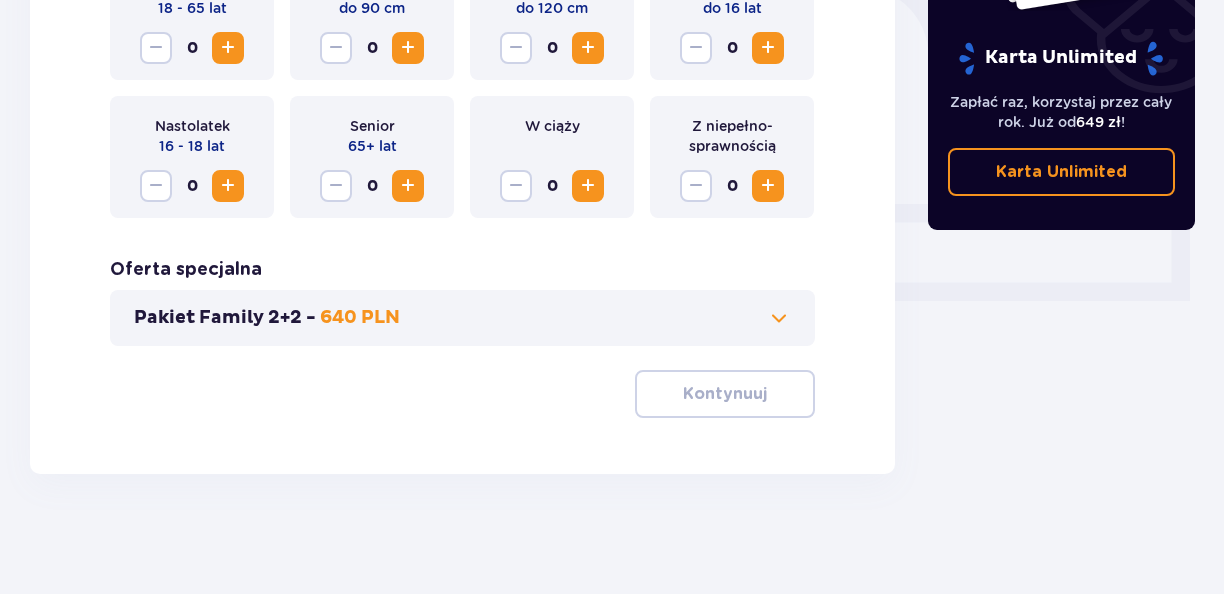 click at bounding box center [779, 318] 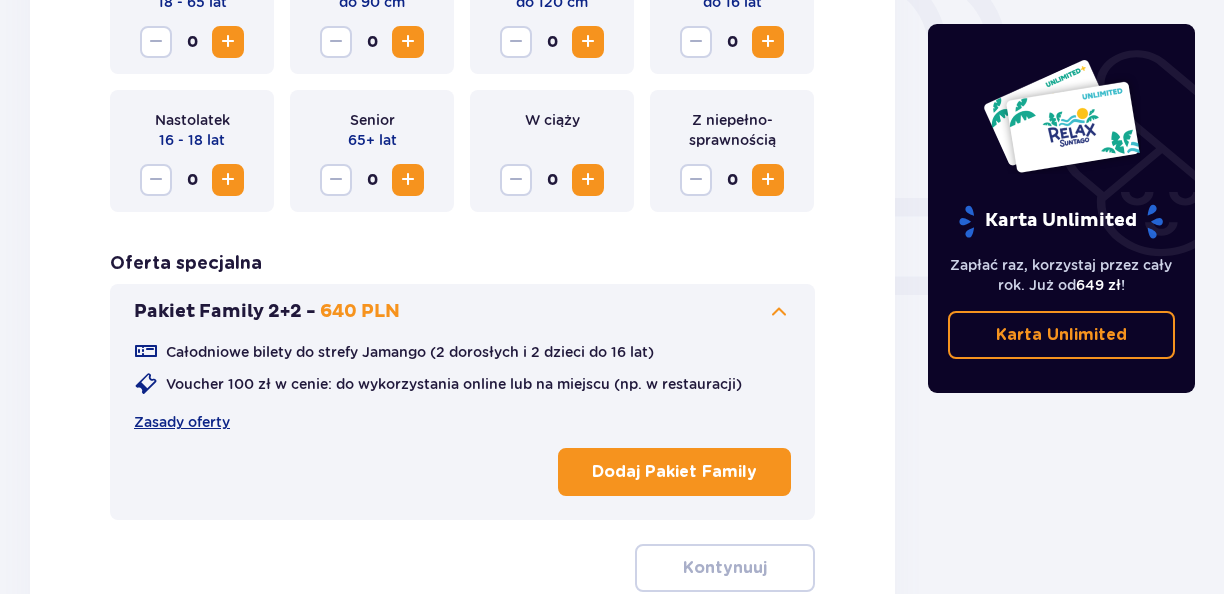 scroll, scrollTop: 756, scrollLeft: 0, axis: vertical 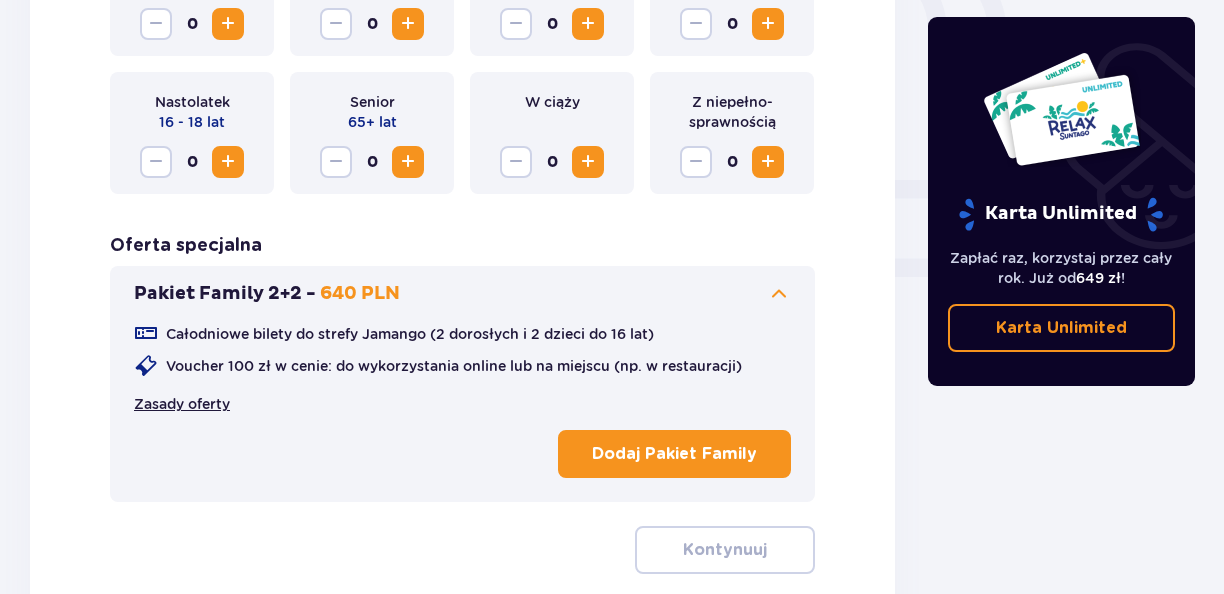 click on "Zasady oferty" at bounding box center [182, 404] 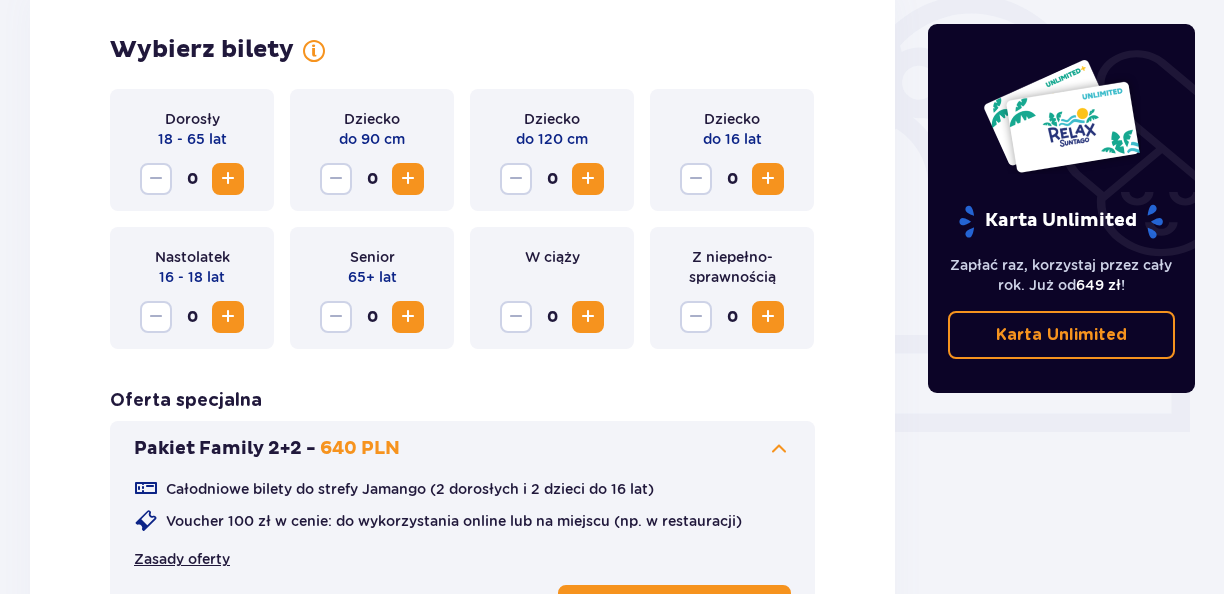 scroll, scrollTop: 556, scrollLeft: 0, axis: vertical 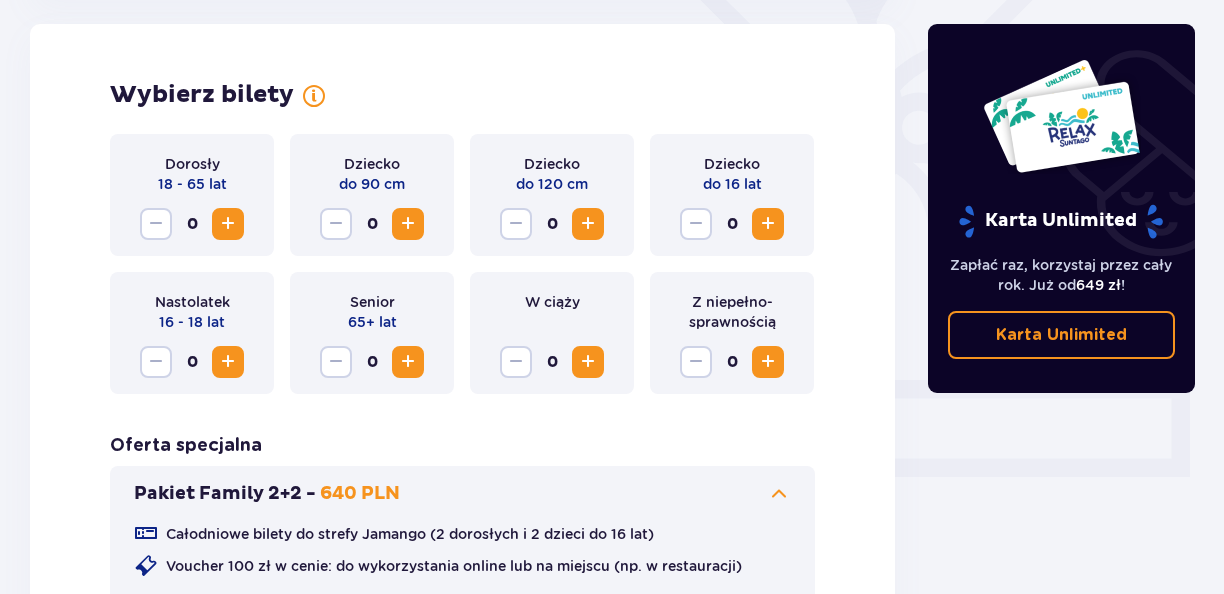 click at bounding box center [228, 224] 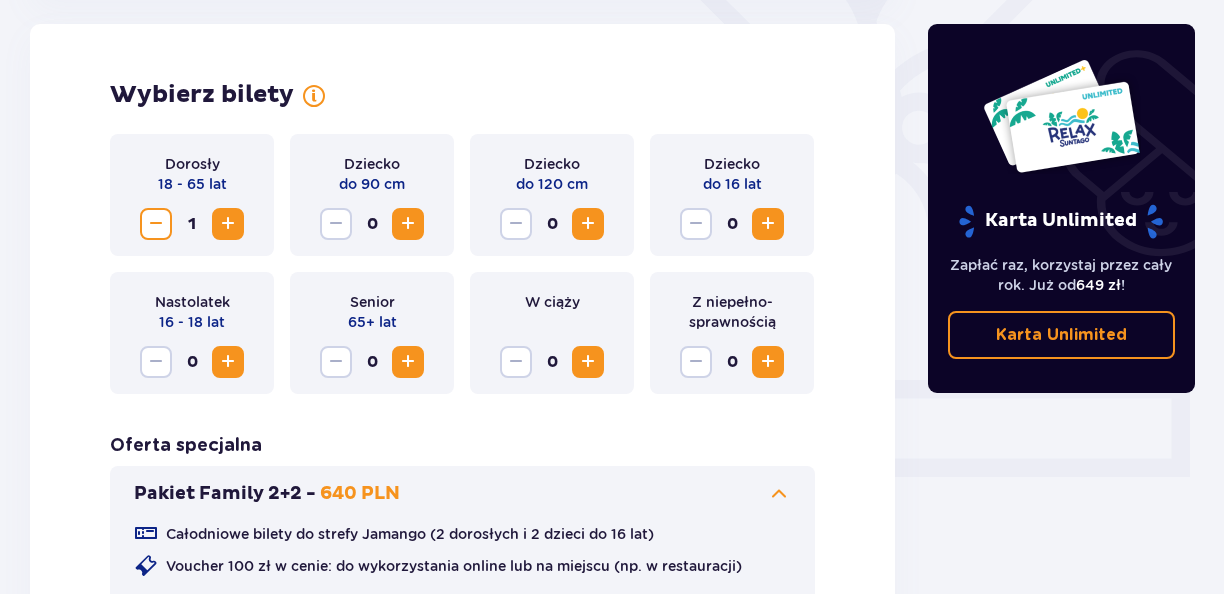 click at bounding box center (228, 224) 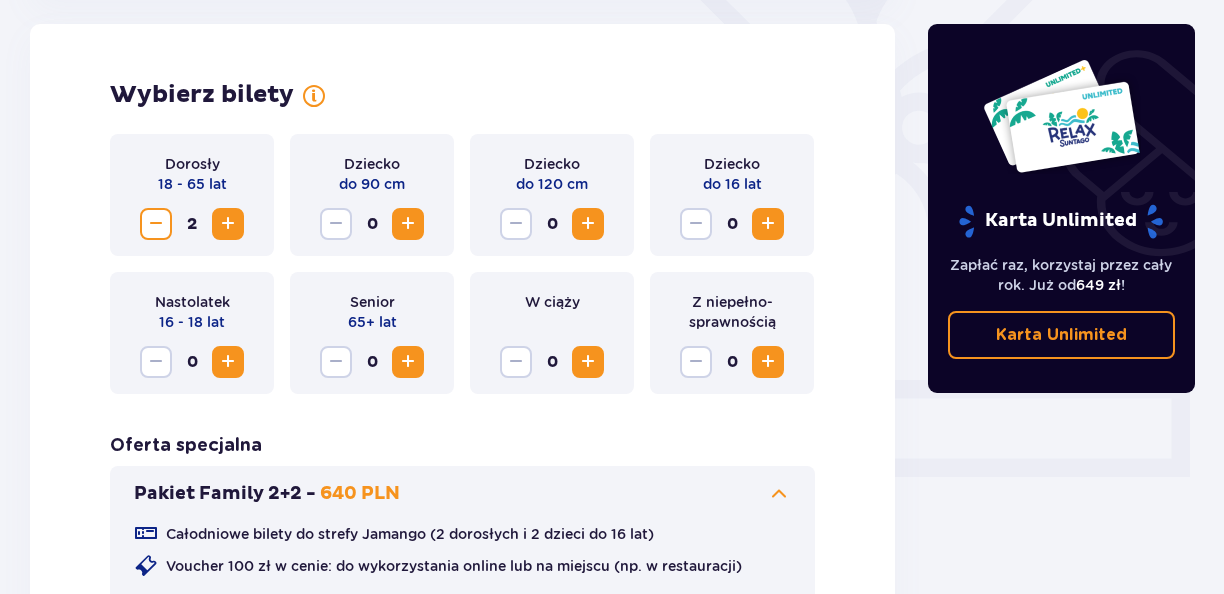 click at bounding box center (768, 224) 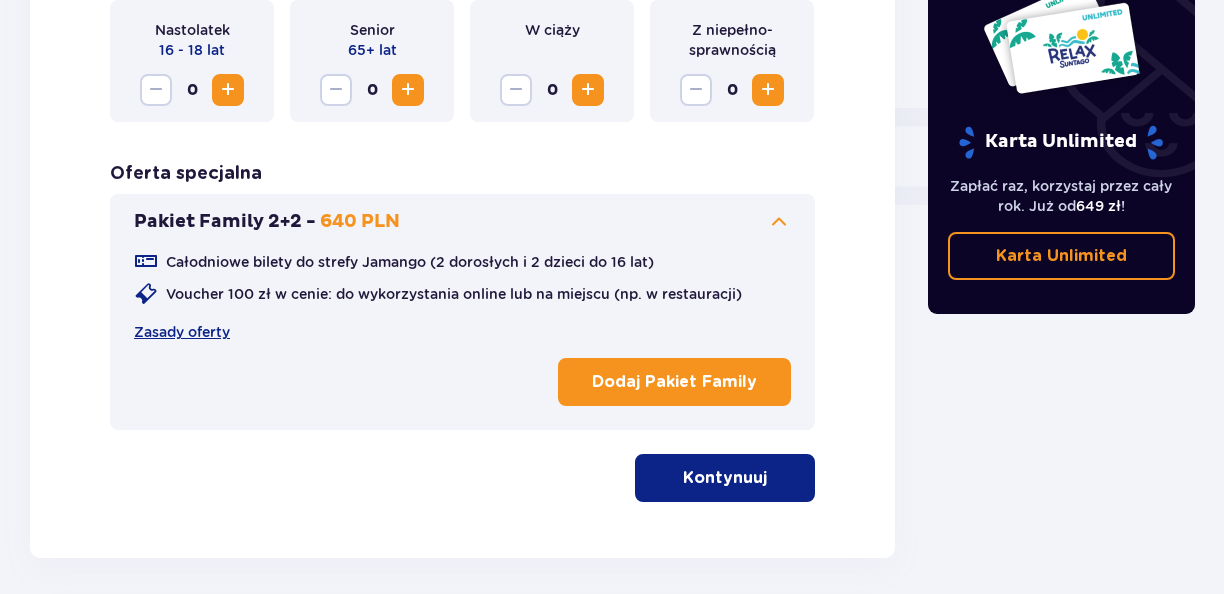scroll, scrollTop: 856, scrollLeft: 0, axis: vertical 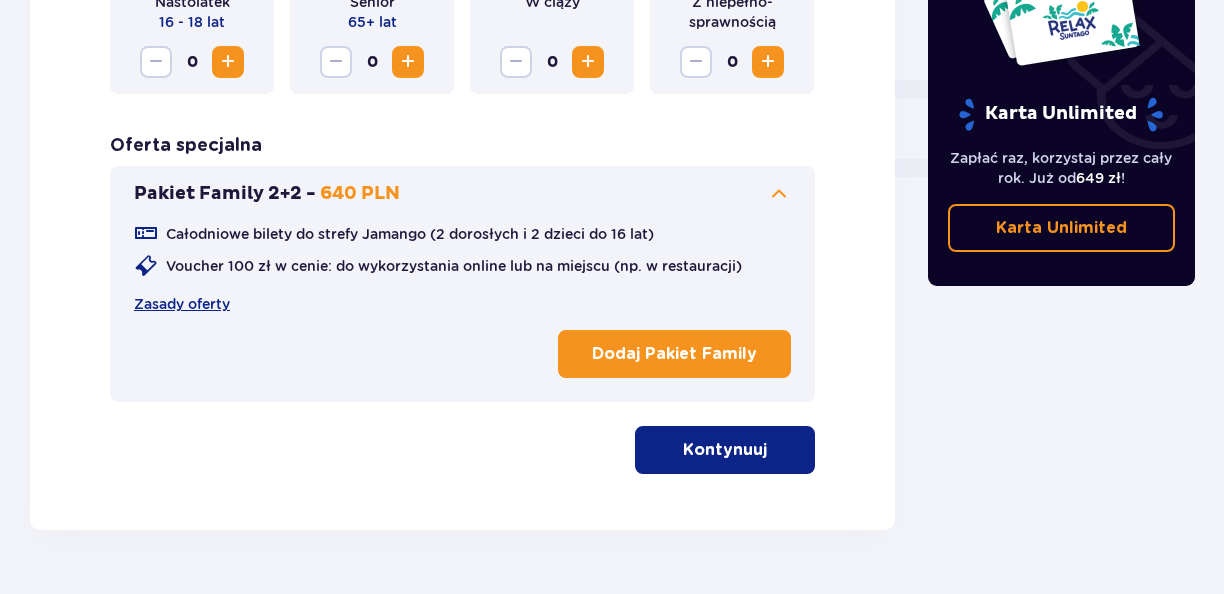 click on "Kontynuuj" at bounding box center (725, 450) 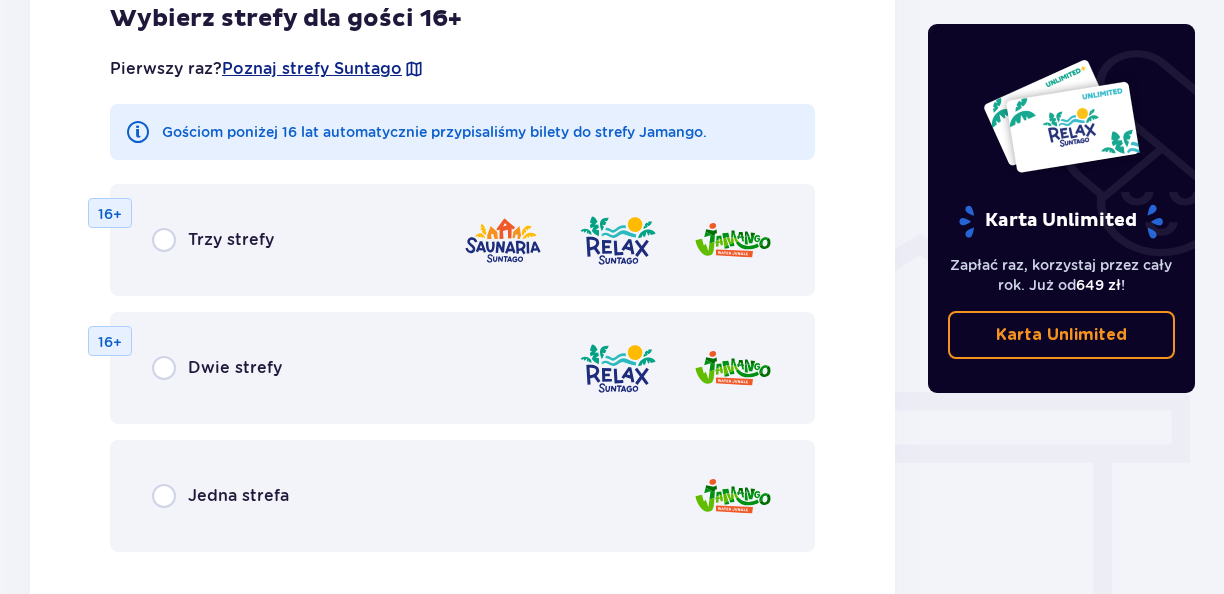 scroll, scrollTop: 1490, scrollLeft: 0, axis: vertical 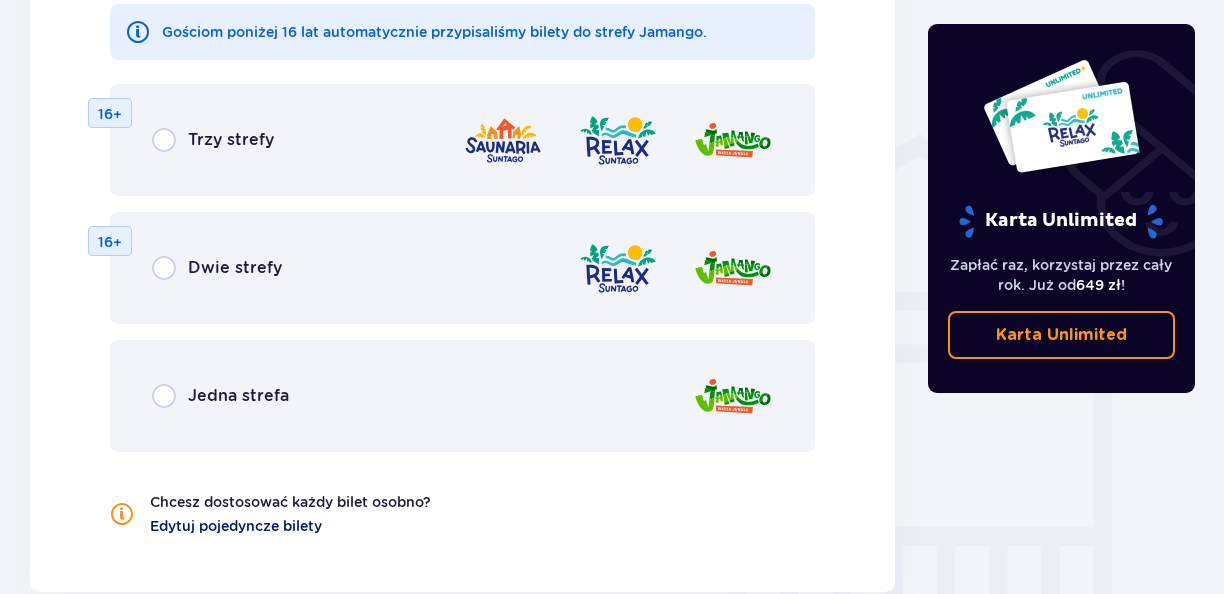 click on "Edytuj pojedyncze bilety" at bounding box center (236, 526) 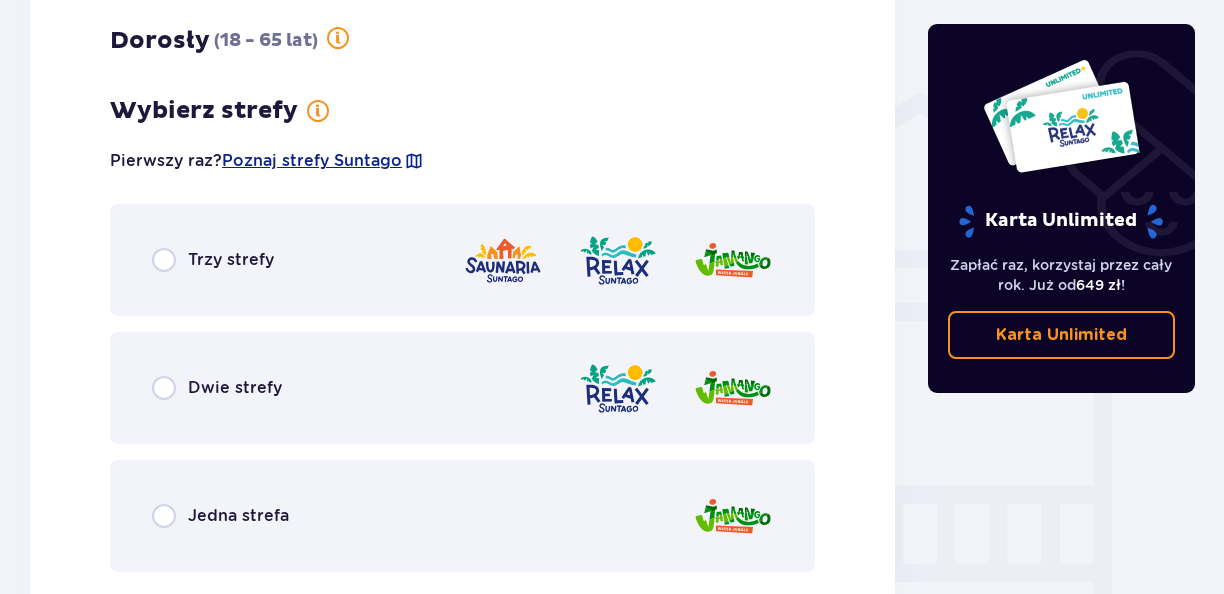 scroll, scrollTop: 1690, scrollLeft: 0, axis: vertical 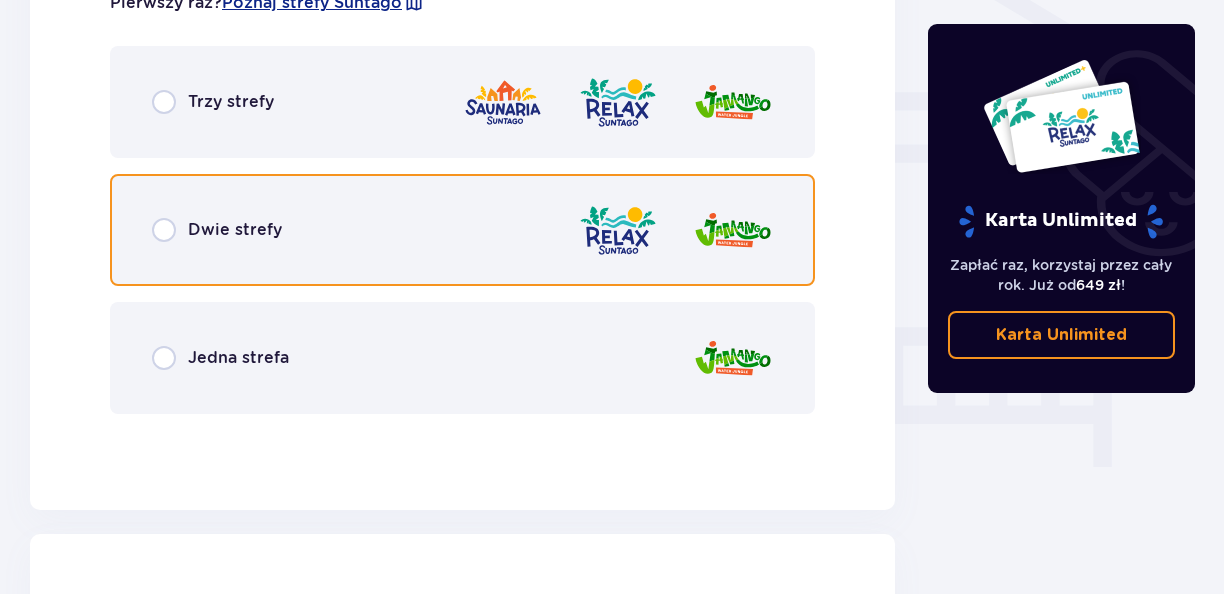 click at bounding box center (164, 230) 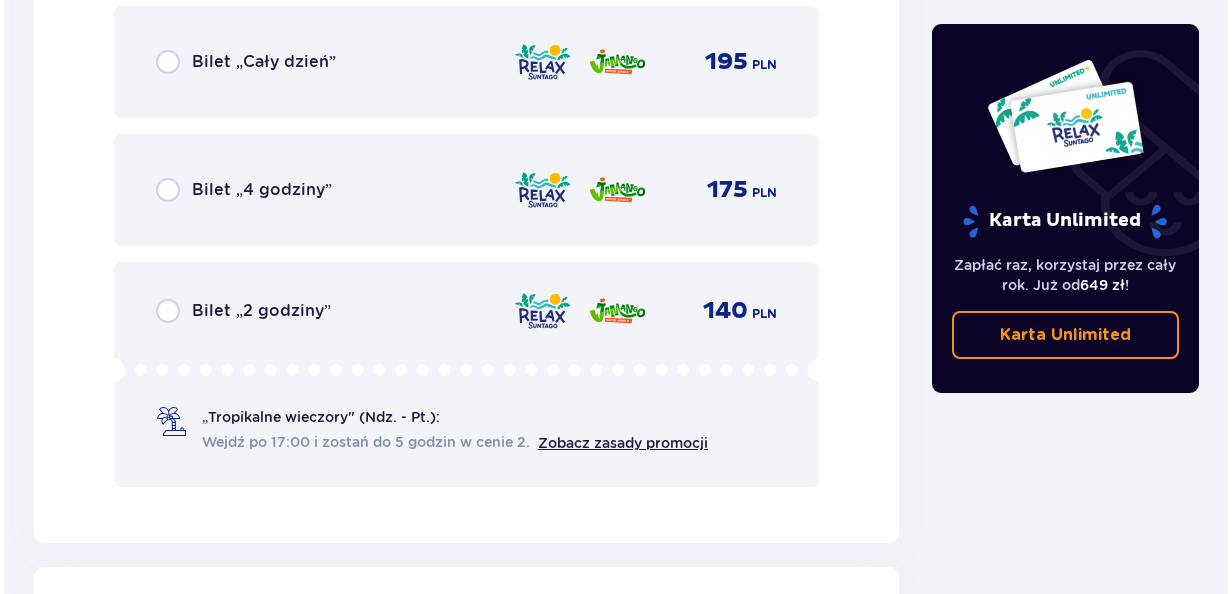 scroll, scrollTop: 2220, scrollLeft: 0, axis: vertical 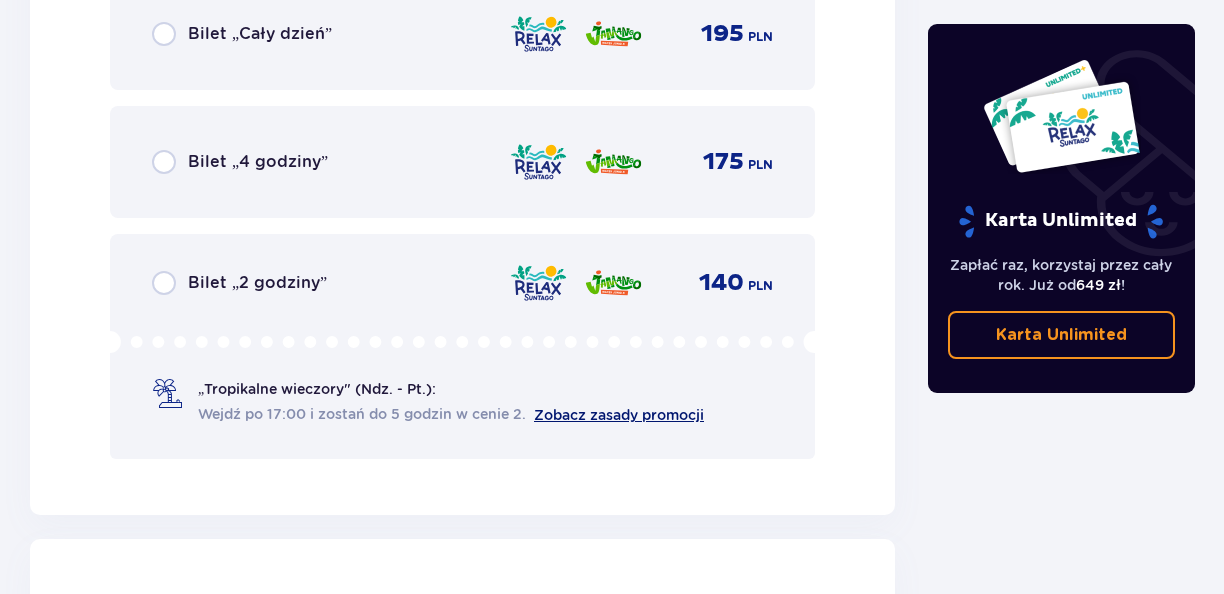 click on "Zobacz zasady promocji" at bounding box center (619, 415) 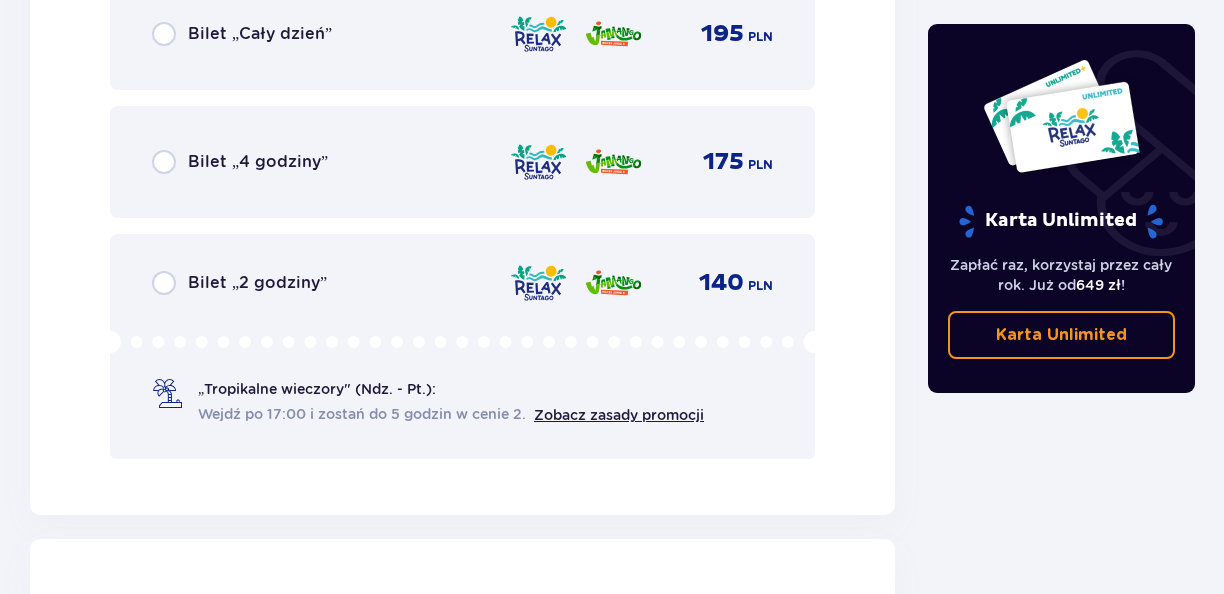 click on "Wejdź po 17:00 i zostań do 5 godzin w cenie 2." at bounding box center (362, 414) 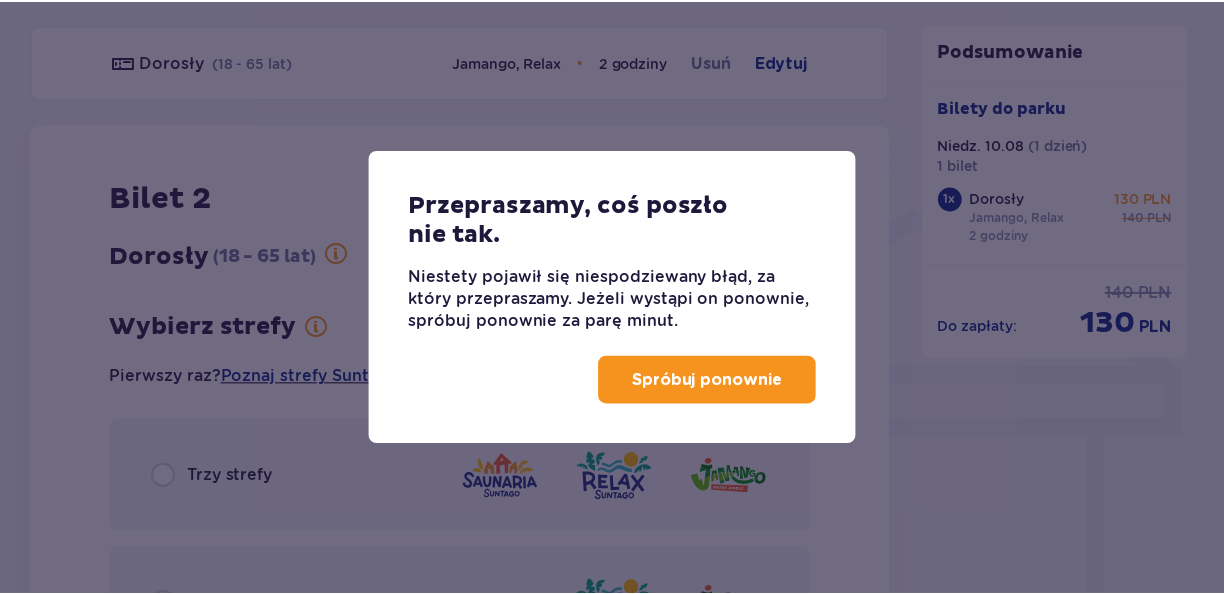 scroll, scrollTop: 1416, scrollLeft: 0, axis: vertical 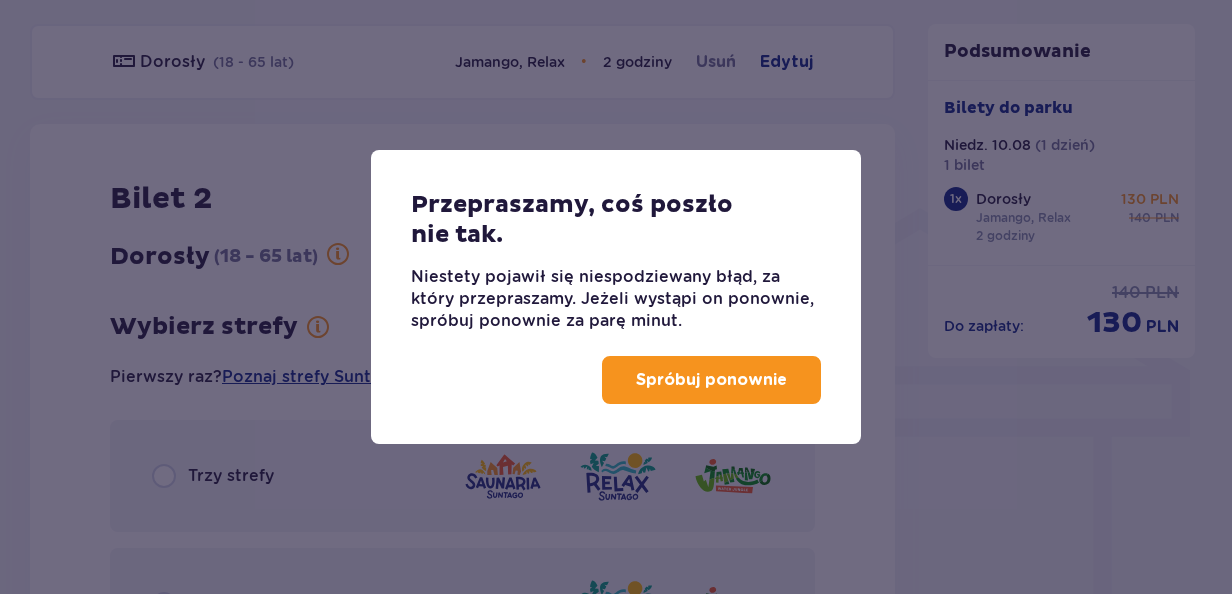 click on "Spróbuj ponownie" at bounding box center (711, 380) 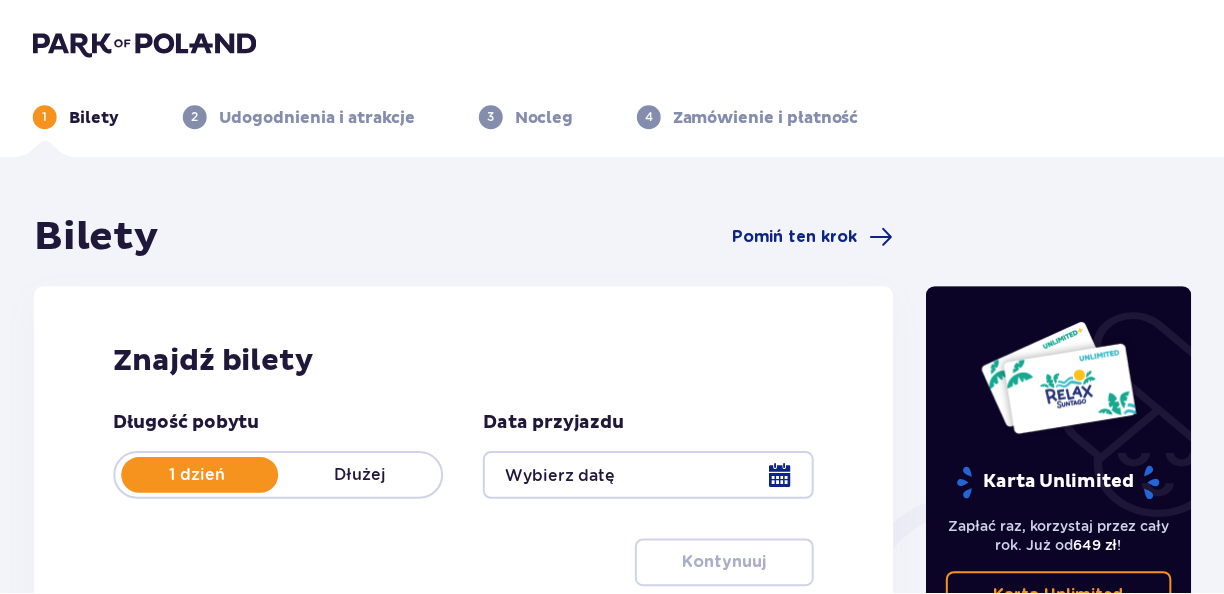 scroll, scrollTop: 0, scrollLeft: 0, axis: both 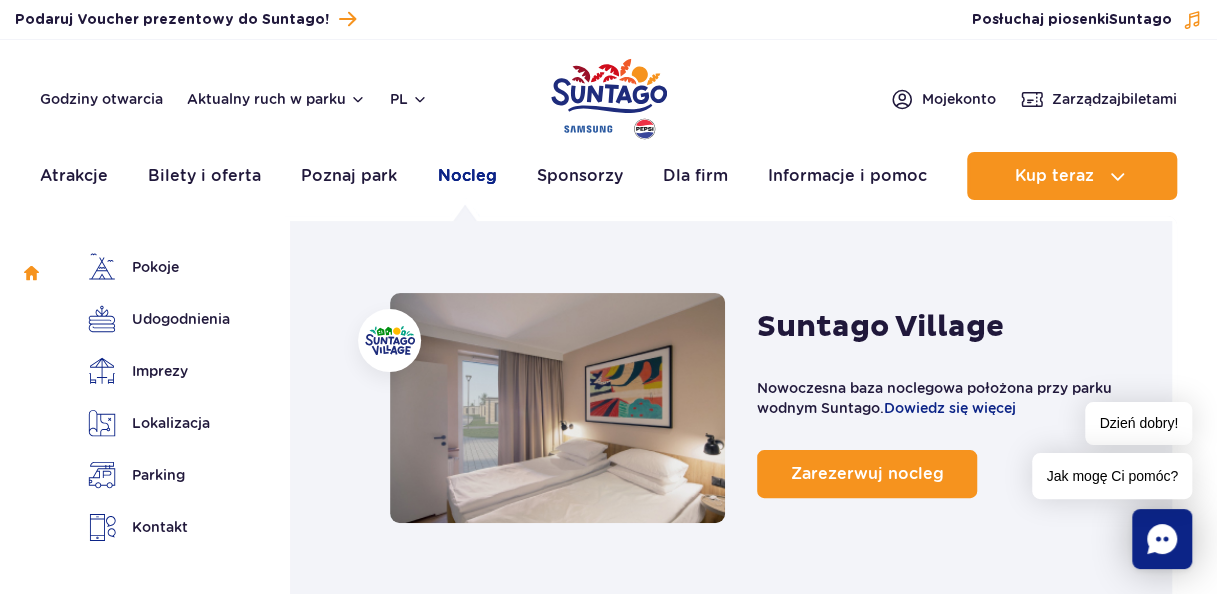 click on "Nocleg" at bounding box center [466, 176] 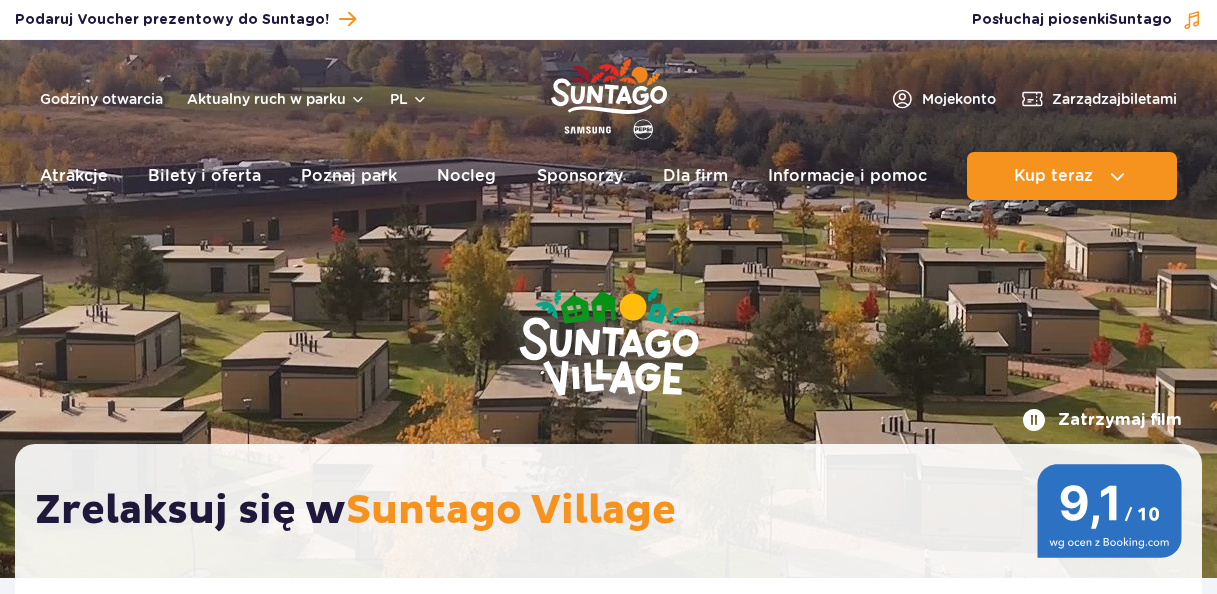 scroll, scrollTop: 0, scrollLeft: 0, axis: both 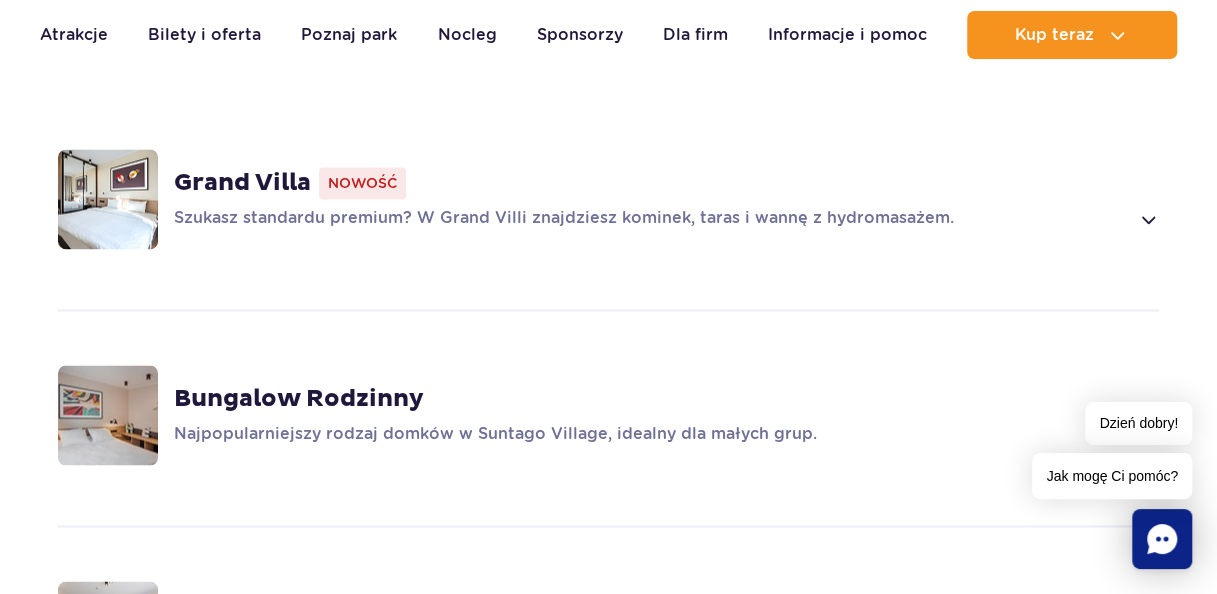 click at bounding box center (1147, 219) 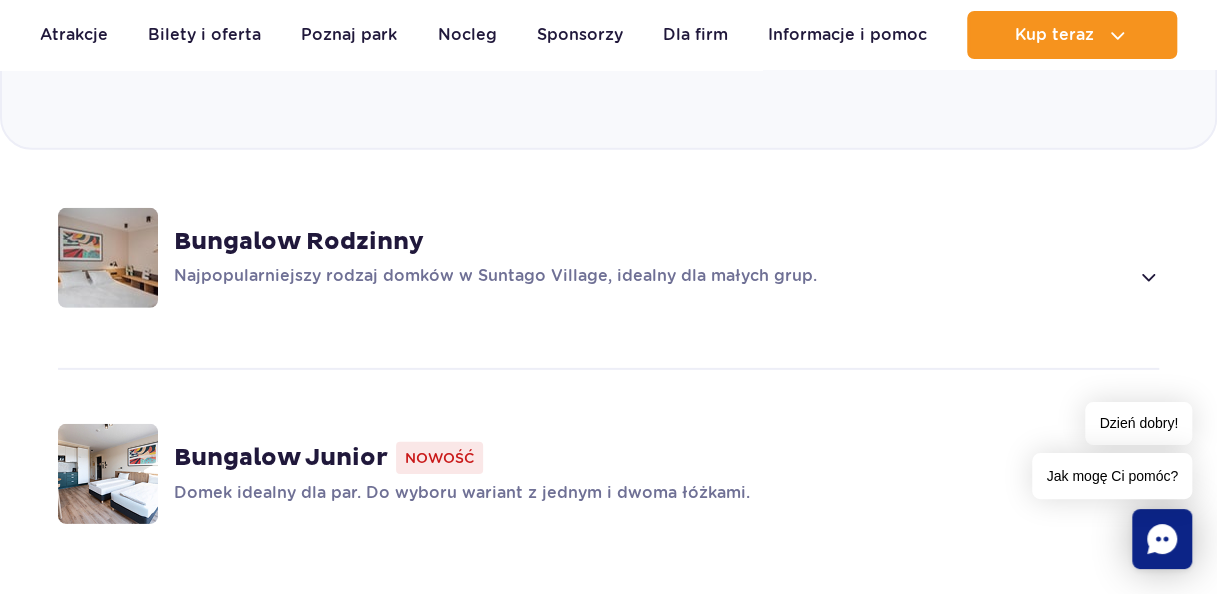 scroll, scrollTop: 2800, scrollLeft: 0, axis: vertical 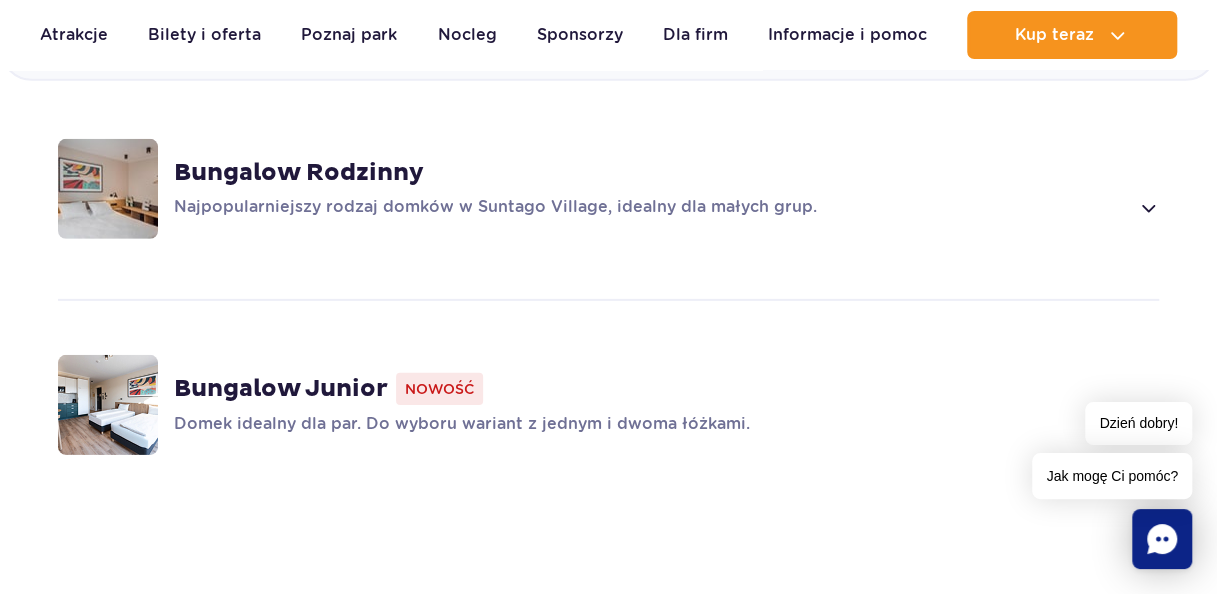 click at bounding box center [1147, 208] 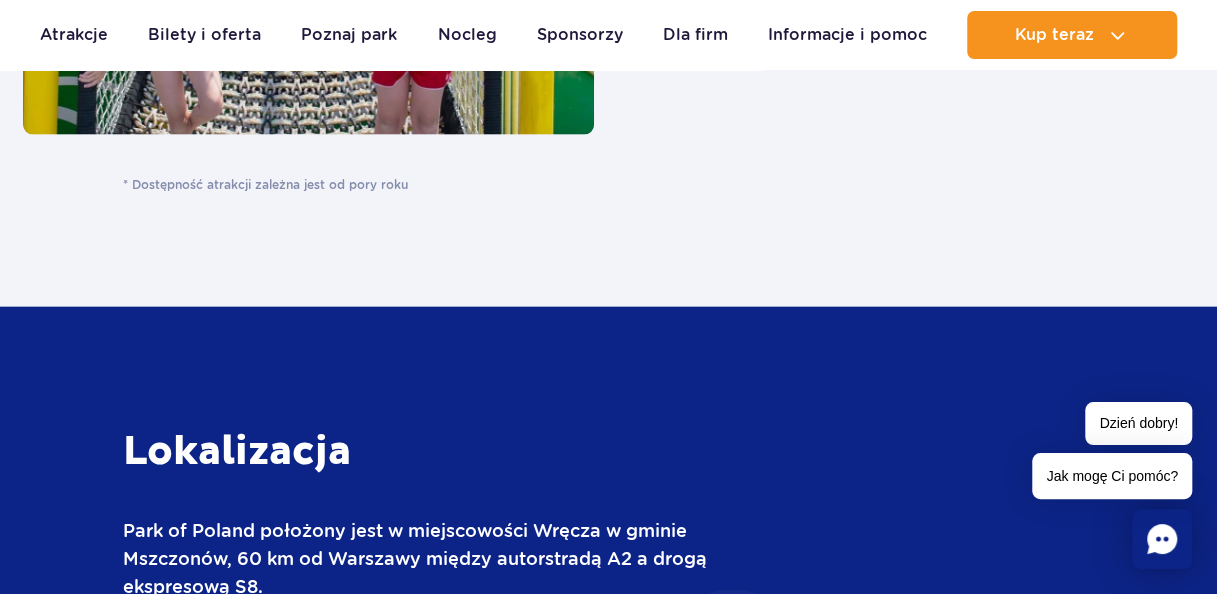 scroll, scrollTop: 6216, scrollLeft: 0, axis: vertical 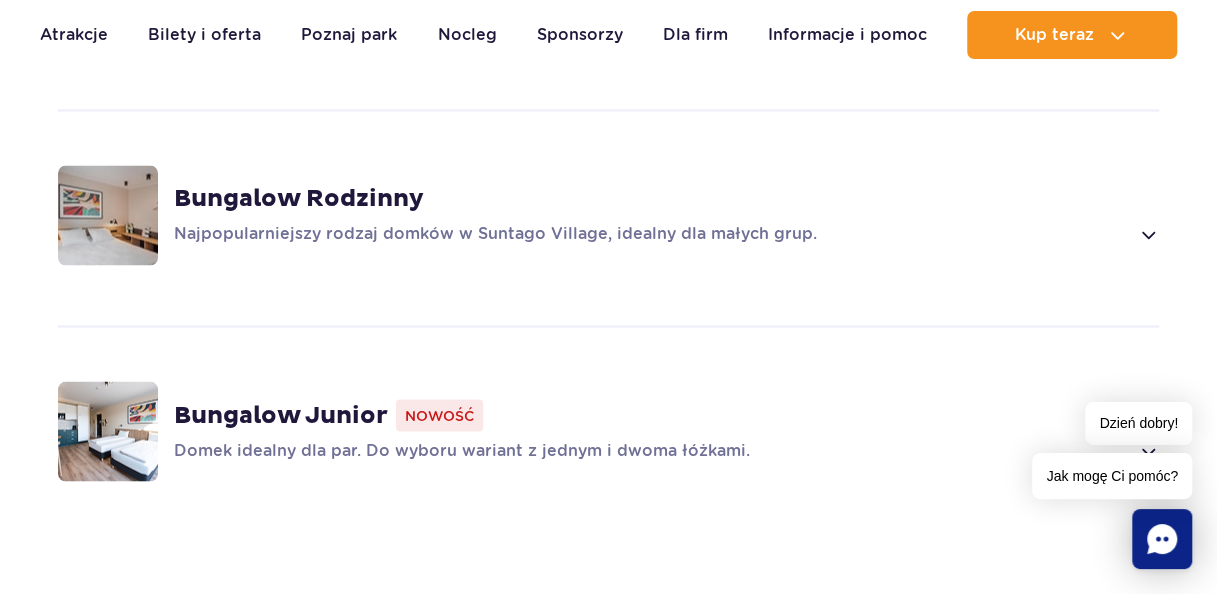 click at bounding box center (1147, 234) 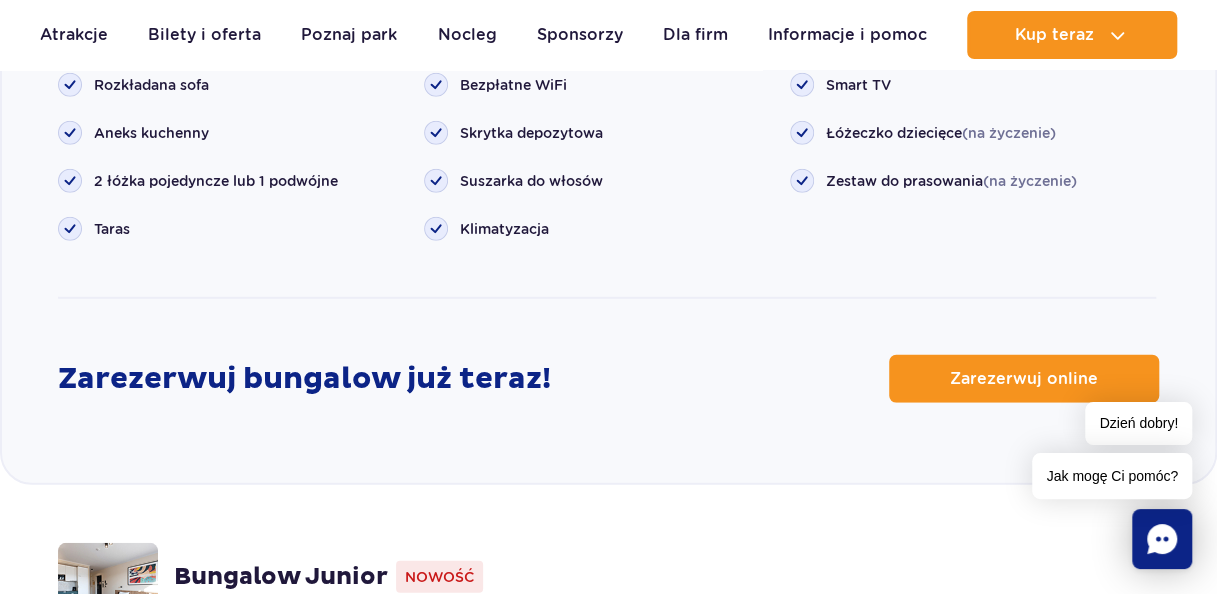 scroll, scrollTop: 2716, scrollLeft: 0, axis: vertical 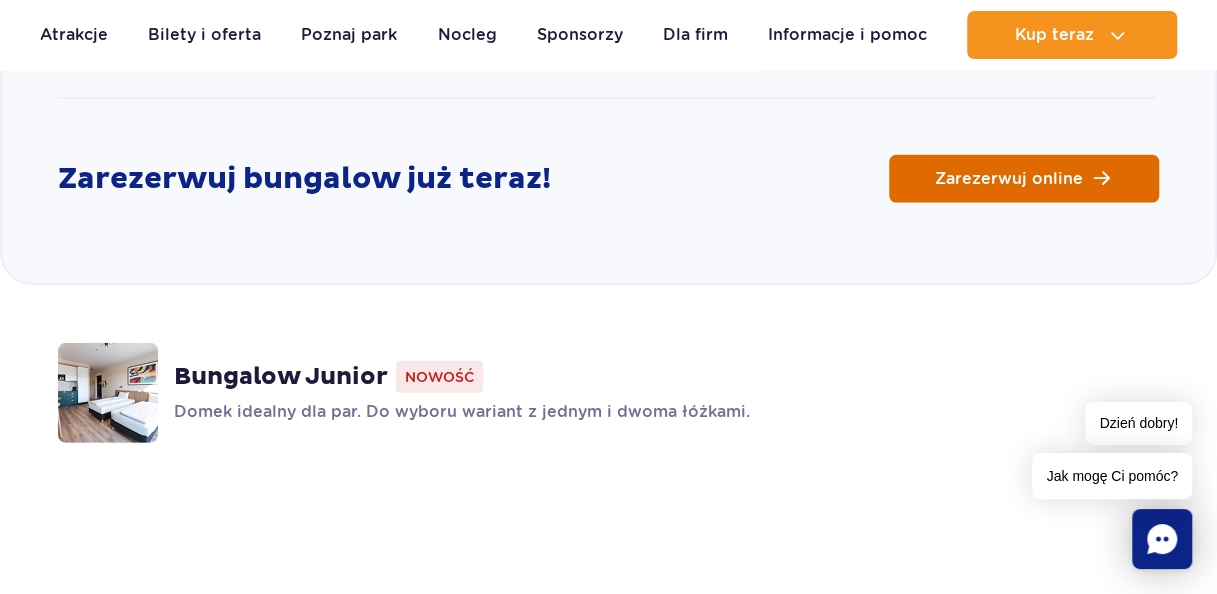 click on "Zarezerwuj online" at bounding box center (1009, 179) 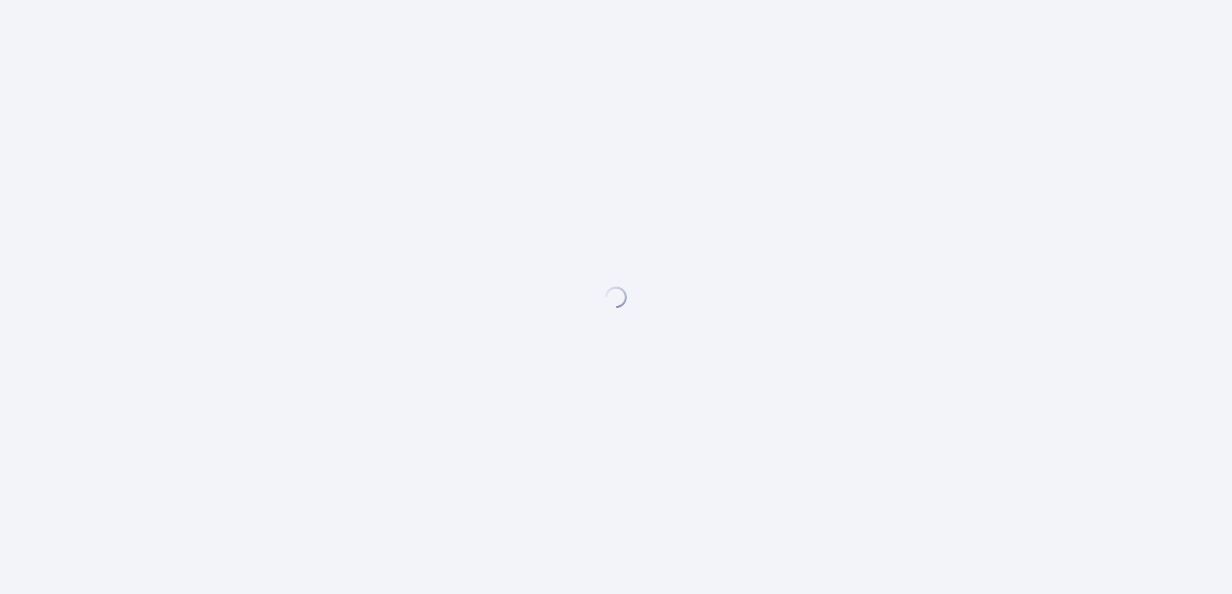 scroll, scrollTop: 0, scrollLeft: 0, axis: both 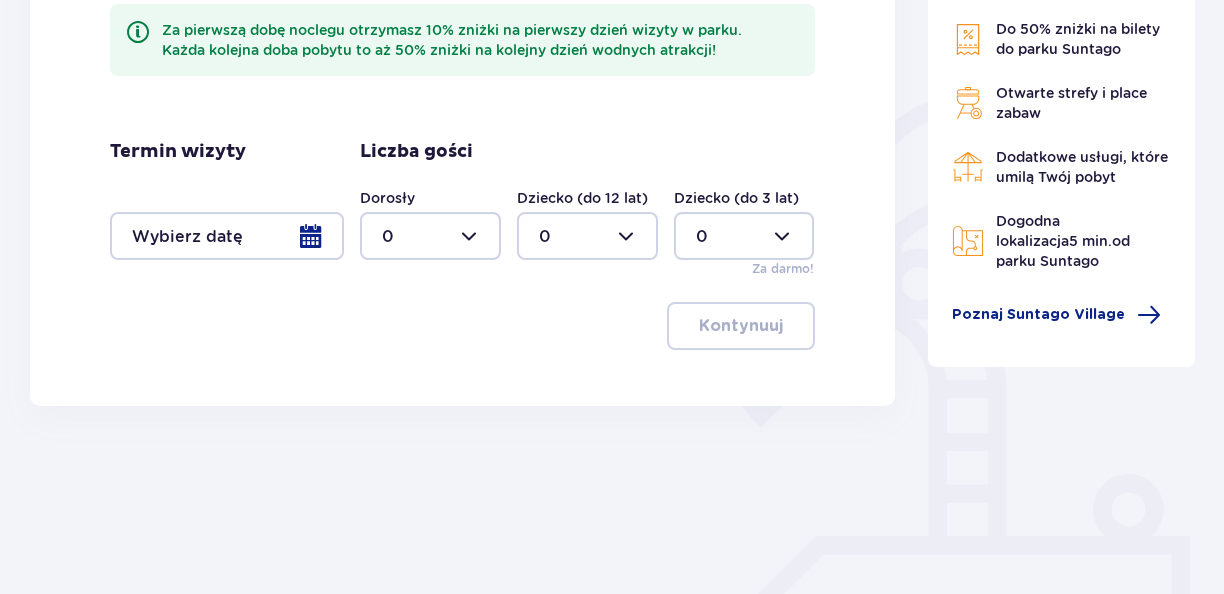 click at bounding box center [430, 236] 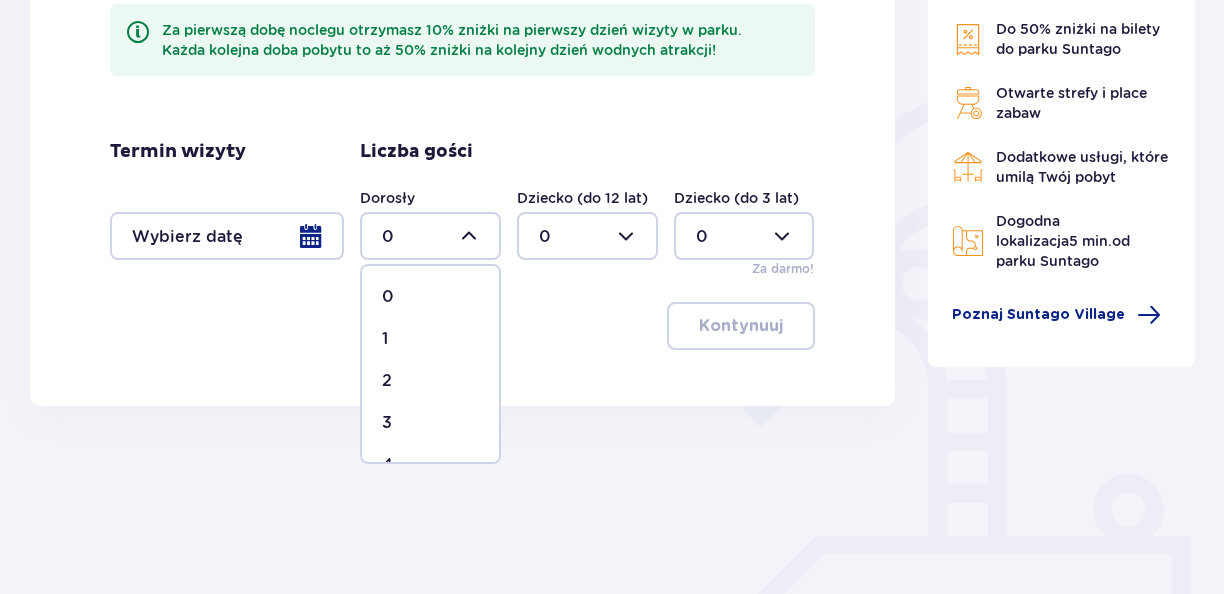 click at bounding box center [430, 236] 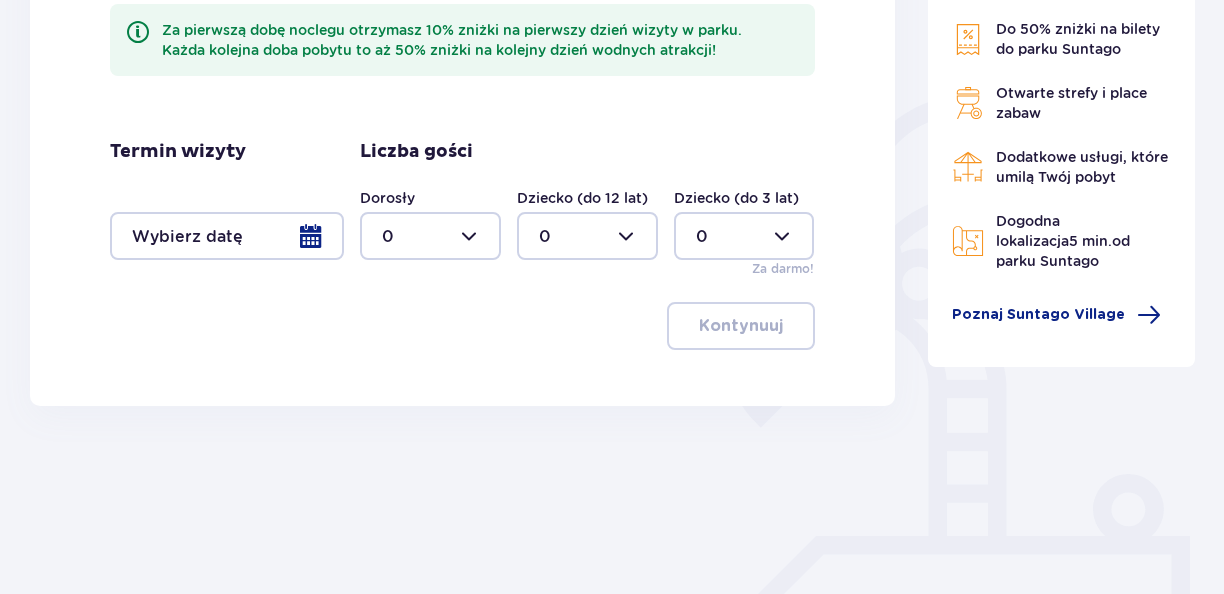 click at bounding box center (430, 236) 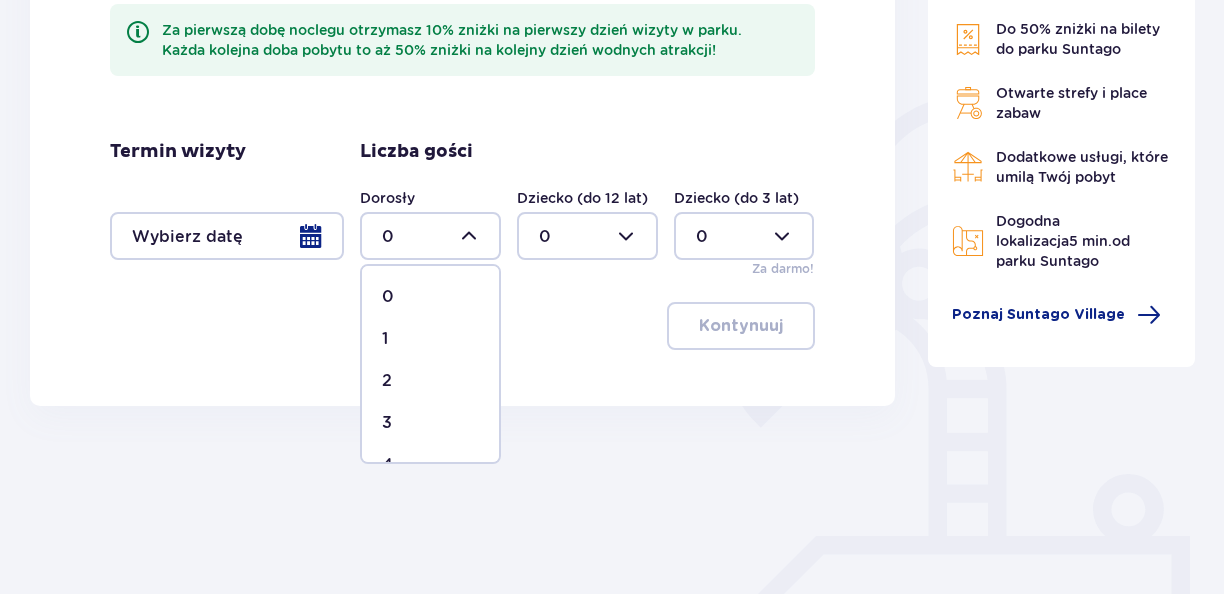 click on "2" at bounding box center (430, 381) 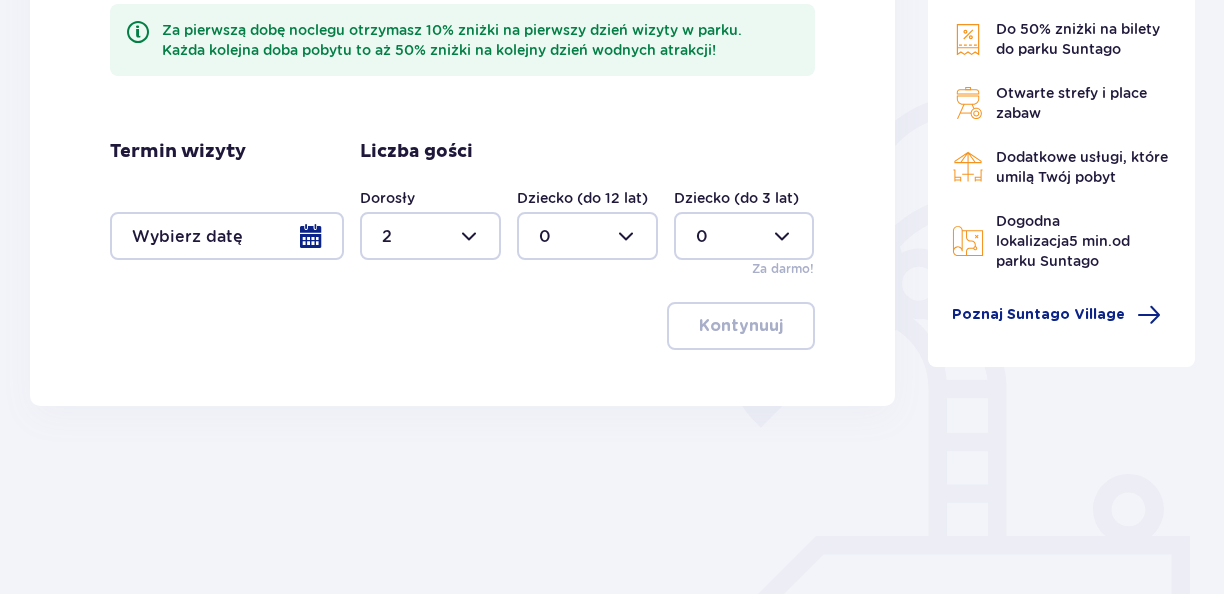 click at bounding box center [744, 236] 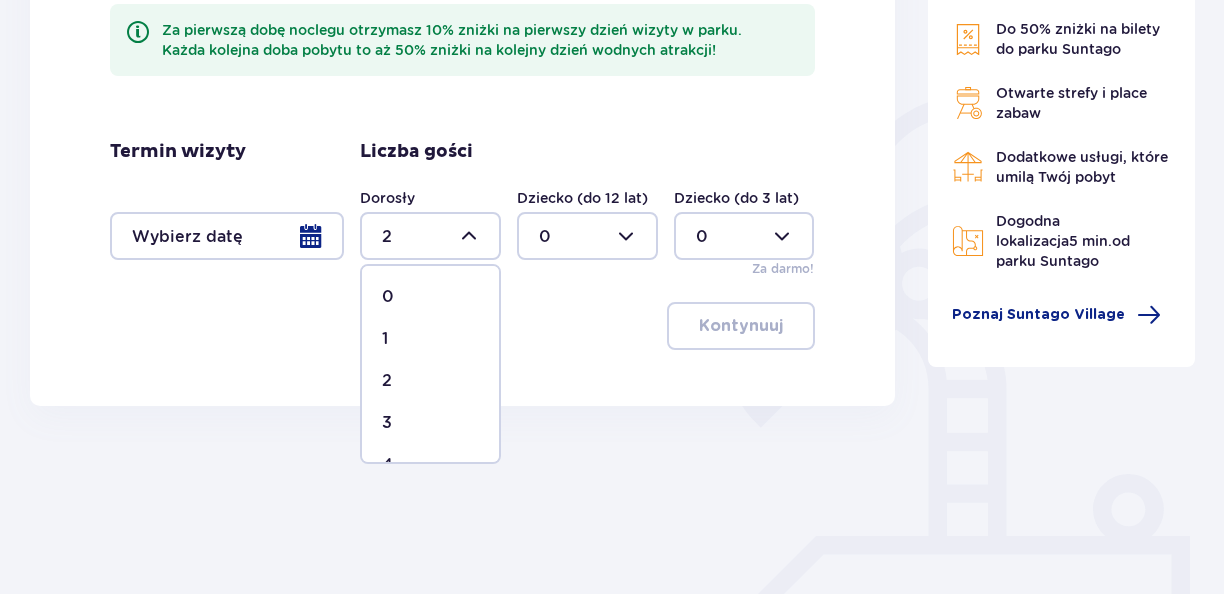 click on "3" at bounding box center [430, 423] 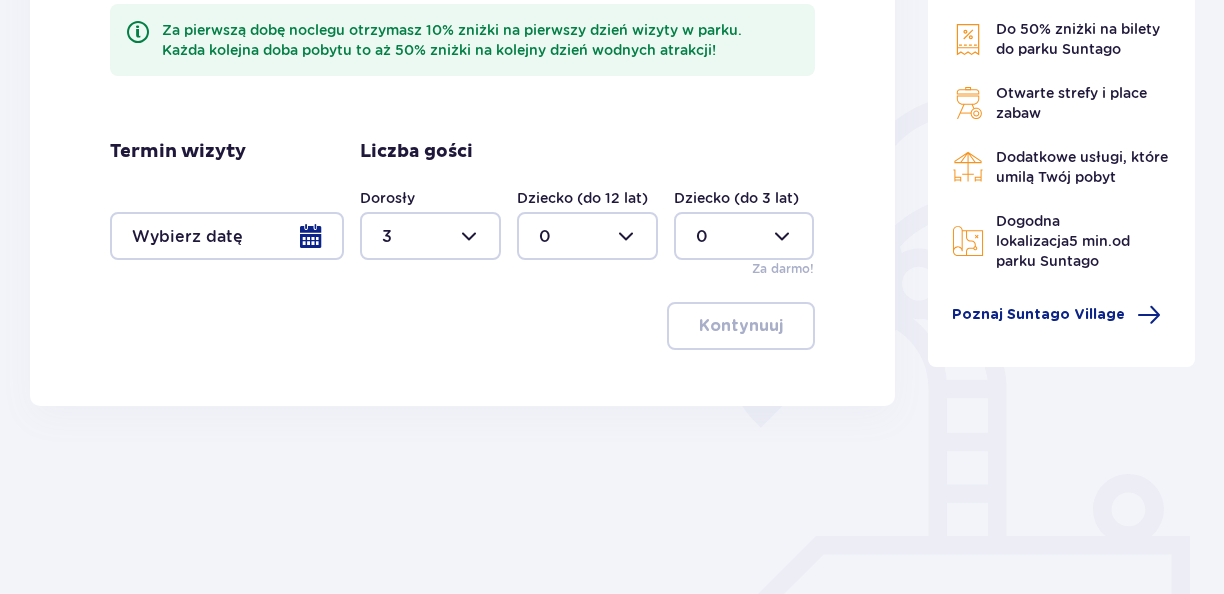 click on "Zaplanuj pobyt Za pierwszą dobę noclegu otrzymasz 10% zniżki na pierwszy dzień wizyty w parku. Każda kolejna doba pobytu to aż 50% zniżki na kolejny dzień wodnych atrakcji! Termin wizyty Liczba gości Dorosły   [NUMBER] Dziecko (do 12 lat)   [NUMBER] Dziecko (do 3 lat)   [NUMBER] Za darmo! Kontynuuj" at bounding box center (462, 146) 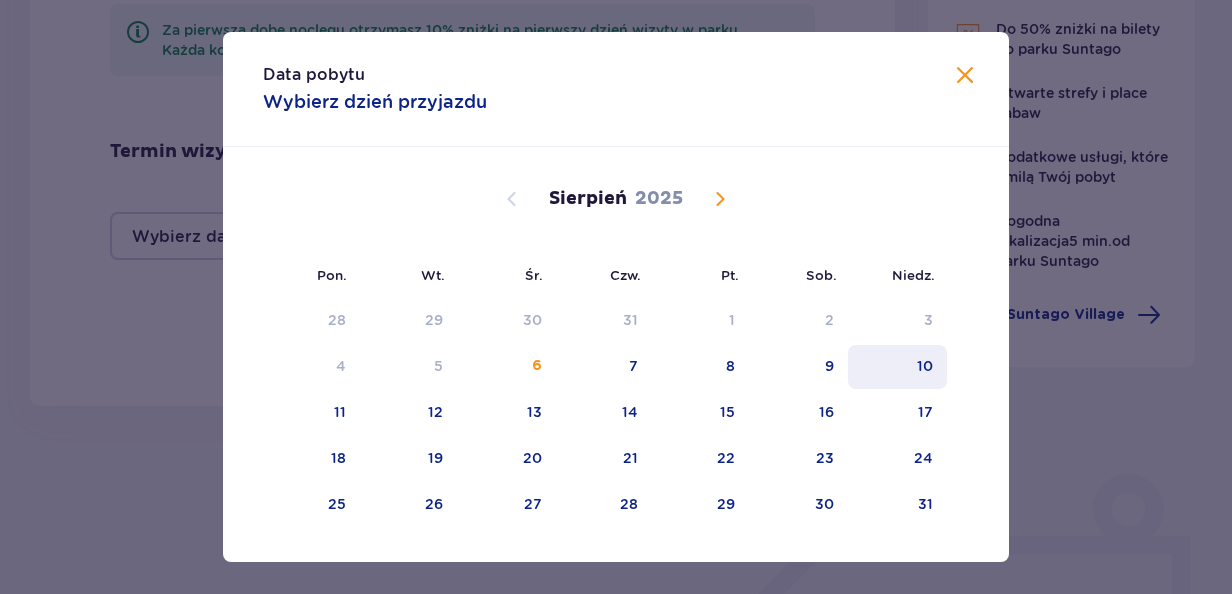 click on "10" at bounding box center [897, 367] 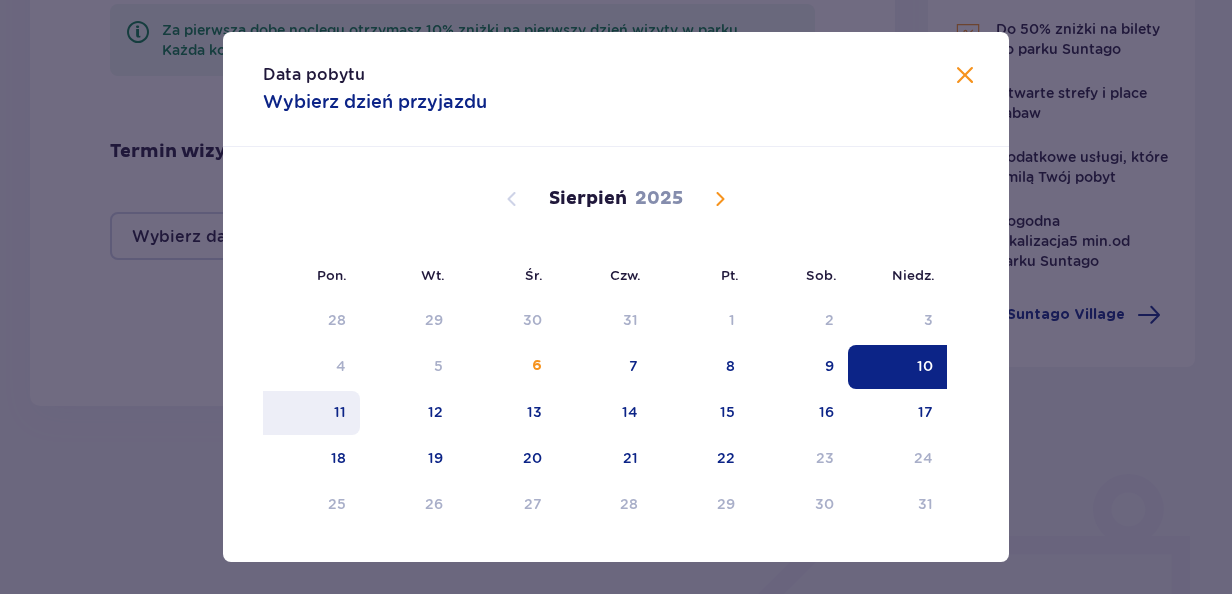 click on "11" at bounding box center [311, 413] 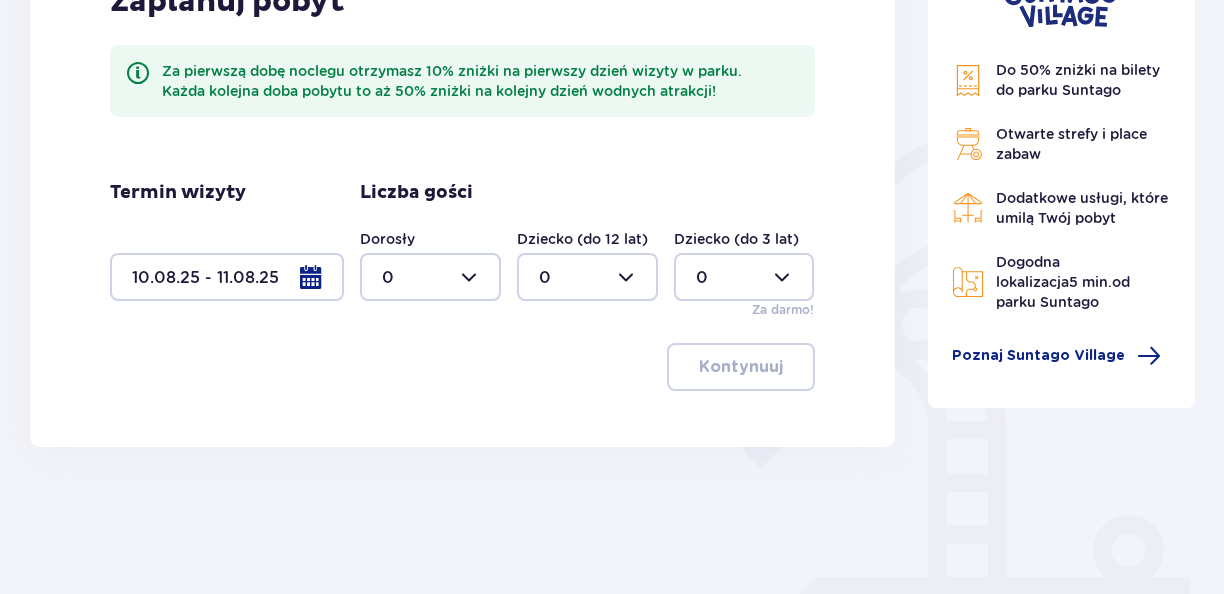 scroll, scrollTop: 300, scrollLeft: 0, axis: vertical 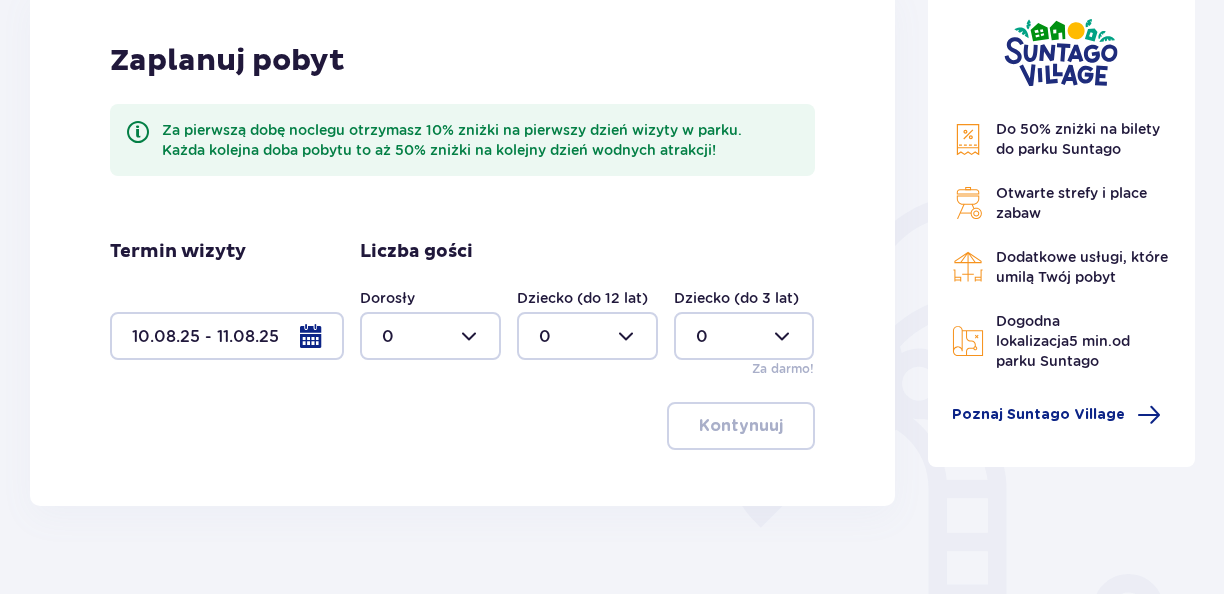 click on "Kontynuuj" at bounding box center [462, 426] 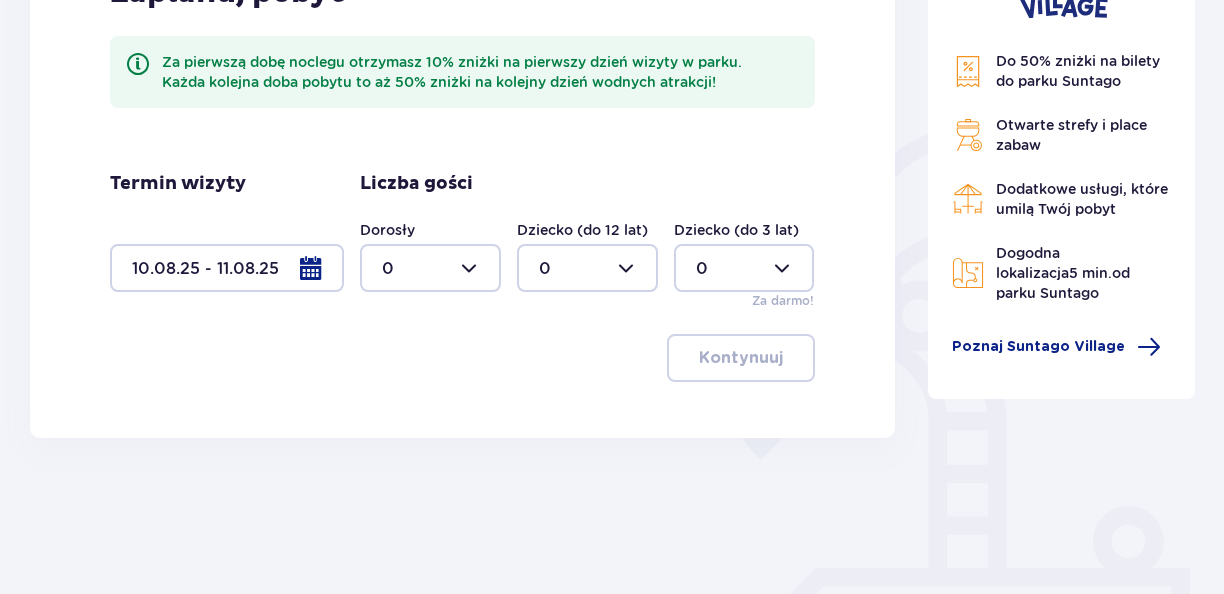 scroll, scrollTop: 400, scrollLeft: 0, axis: vertical 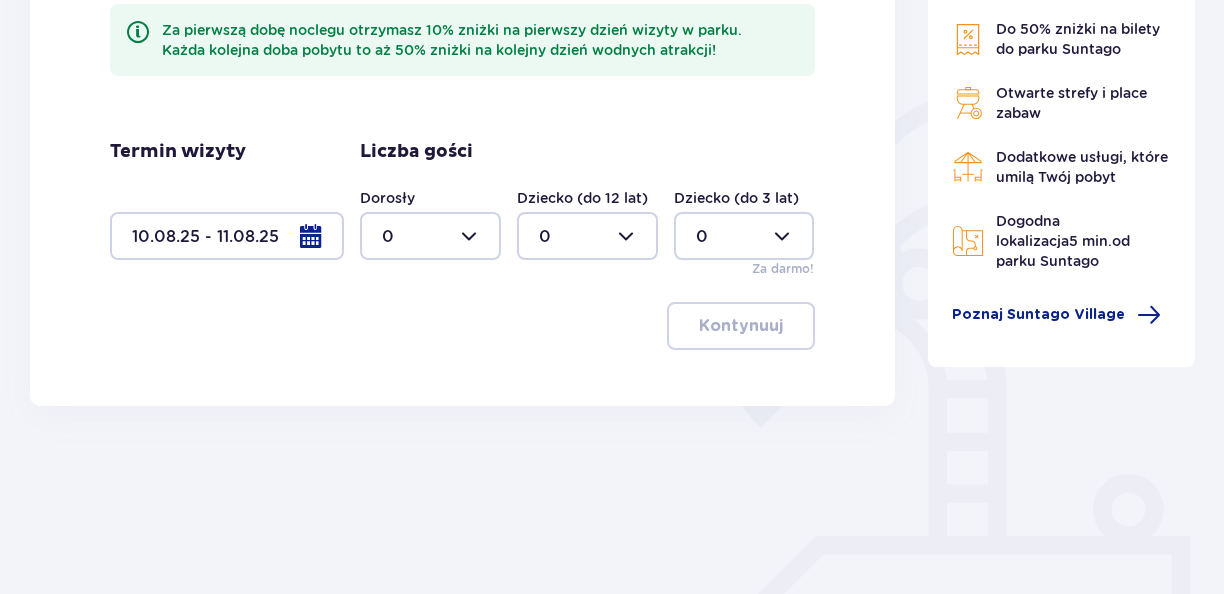 click at bounding box center [430, 236] 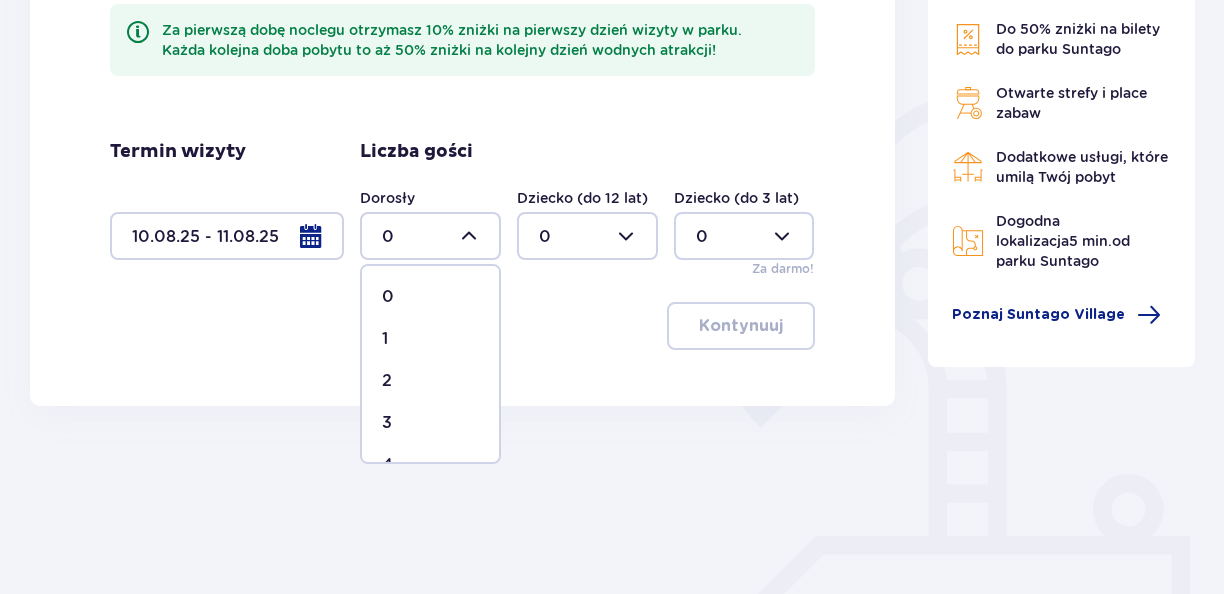 click on "3" at bounding box center [430, 423] 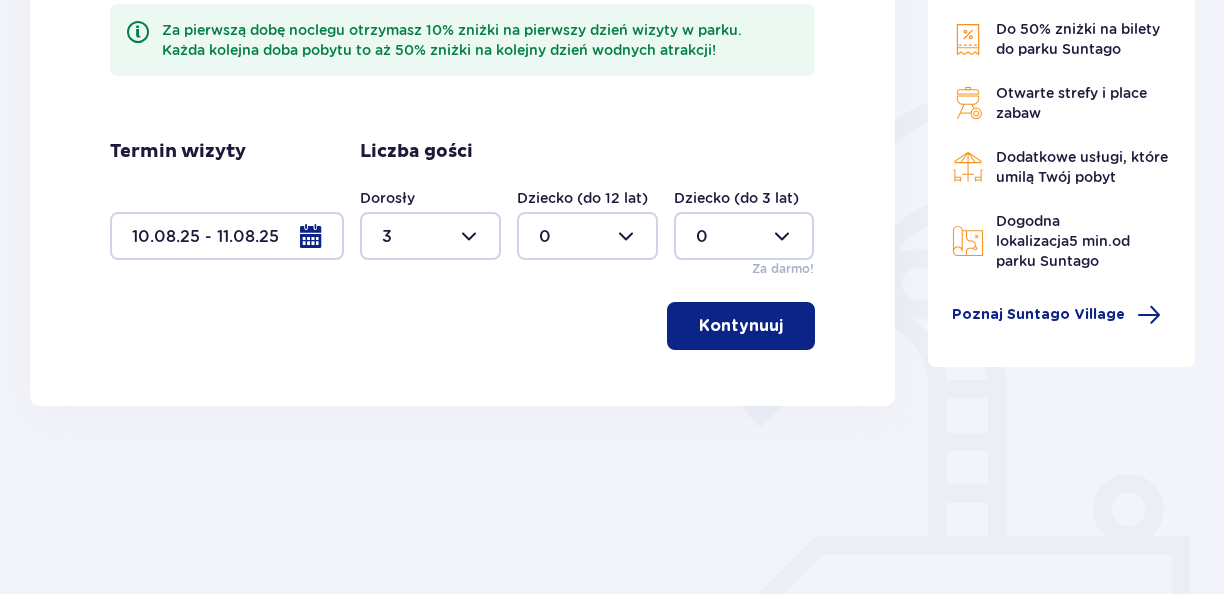 click on "Kontynuuj" at bounding box center (462, 326) 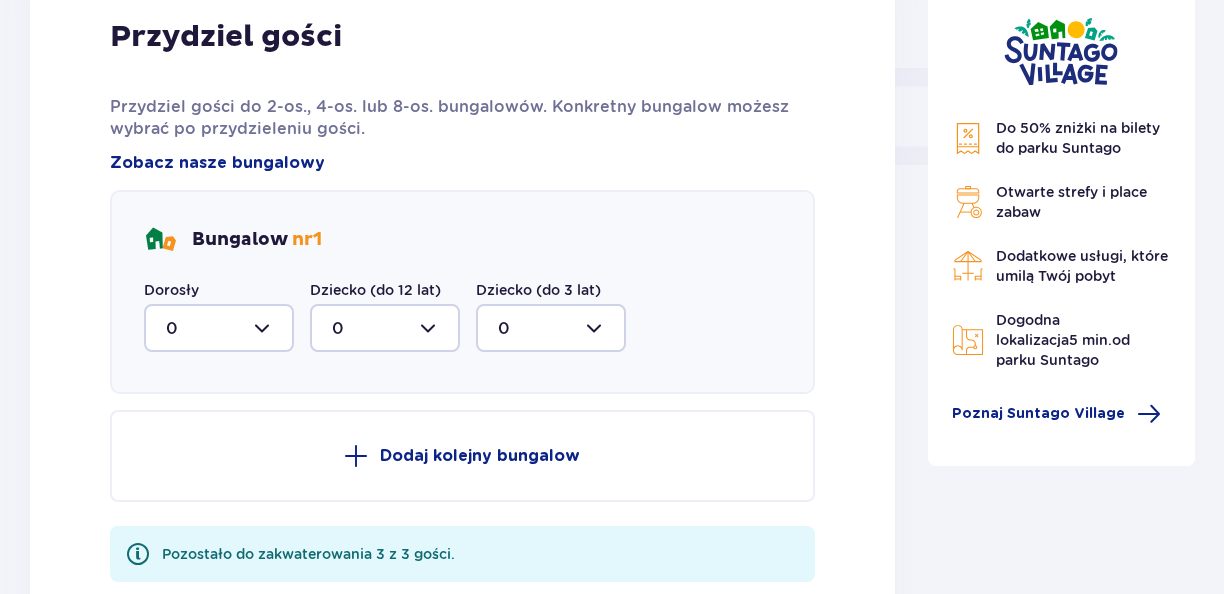 scroll, scrollTop: 906, scrollLeft: 0, axis: vertical 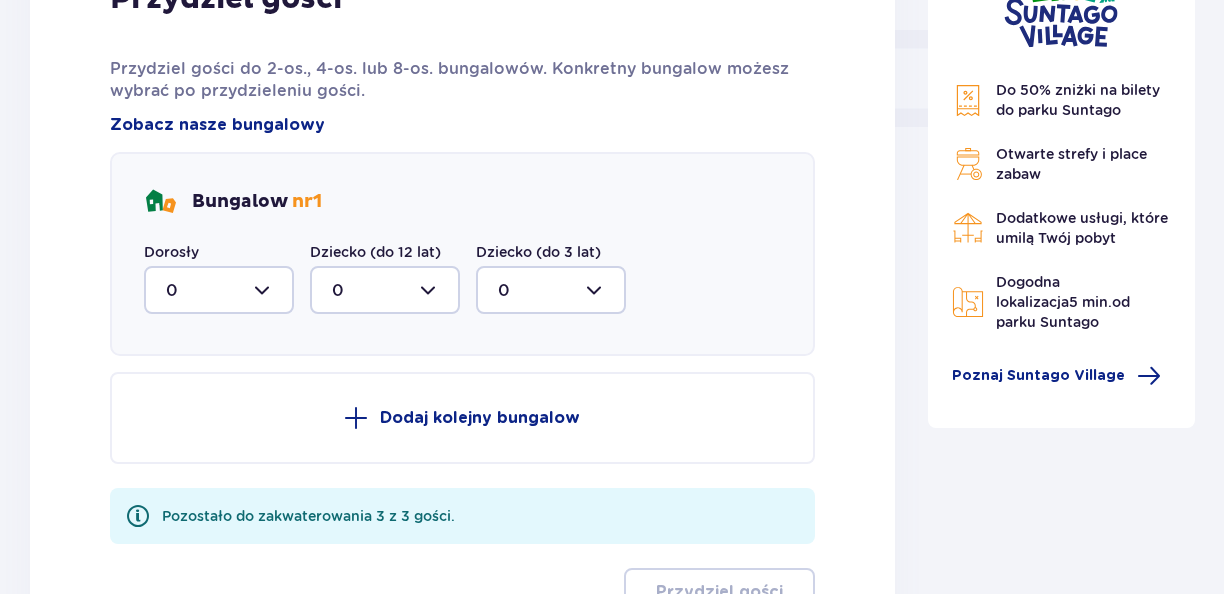 click at bounding box center [219, 290] 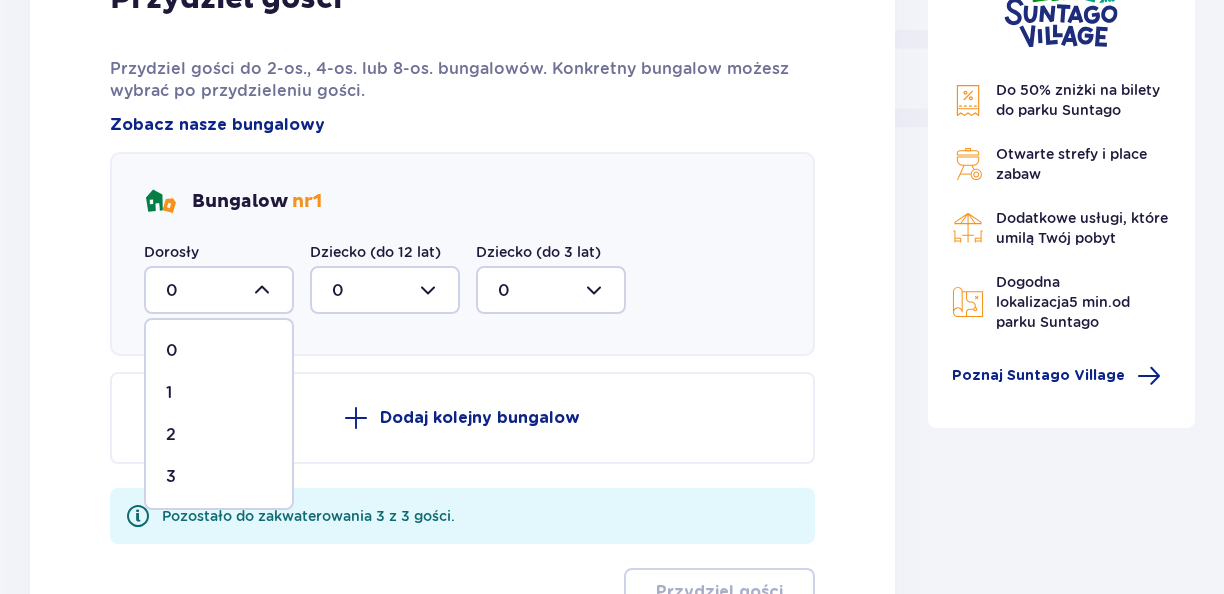 click on "3" at bounding box center [171, 477] 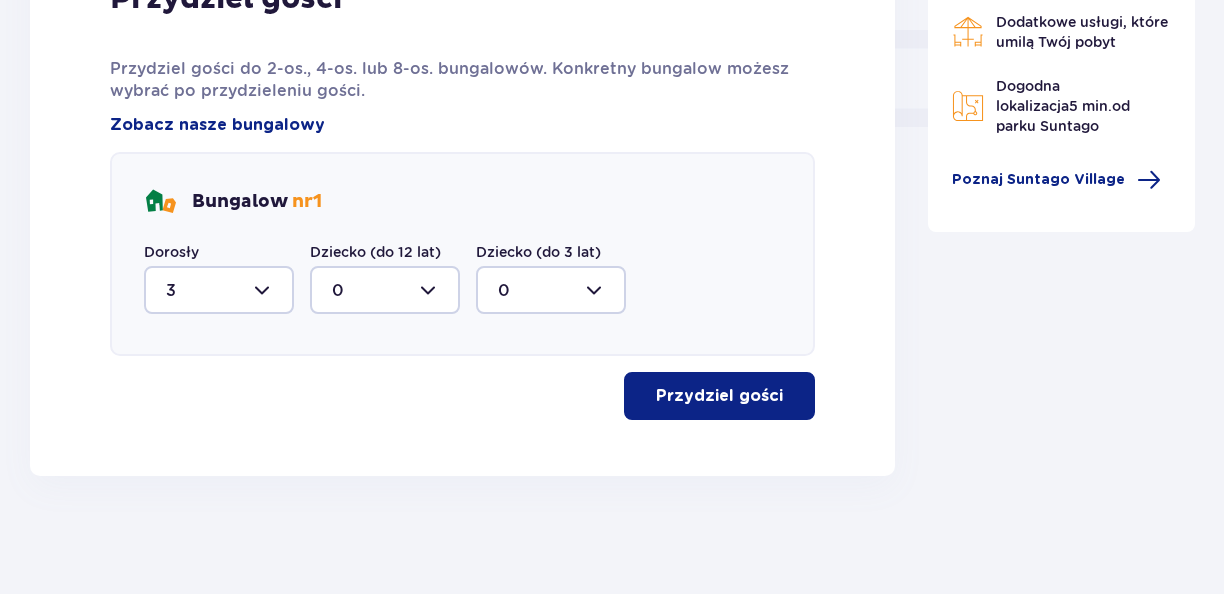 click on "Przydziel gości" at bounding box center [719, 396] 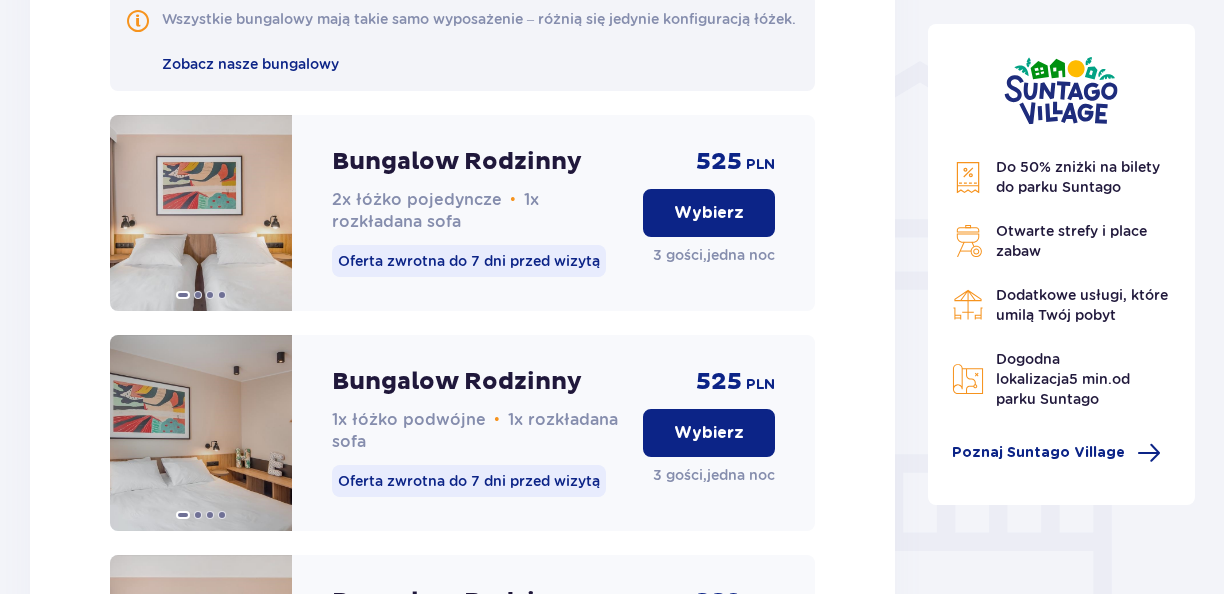 scroll, scrollTop: 1541, scrollLeft: 0, axis: vertical 